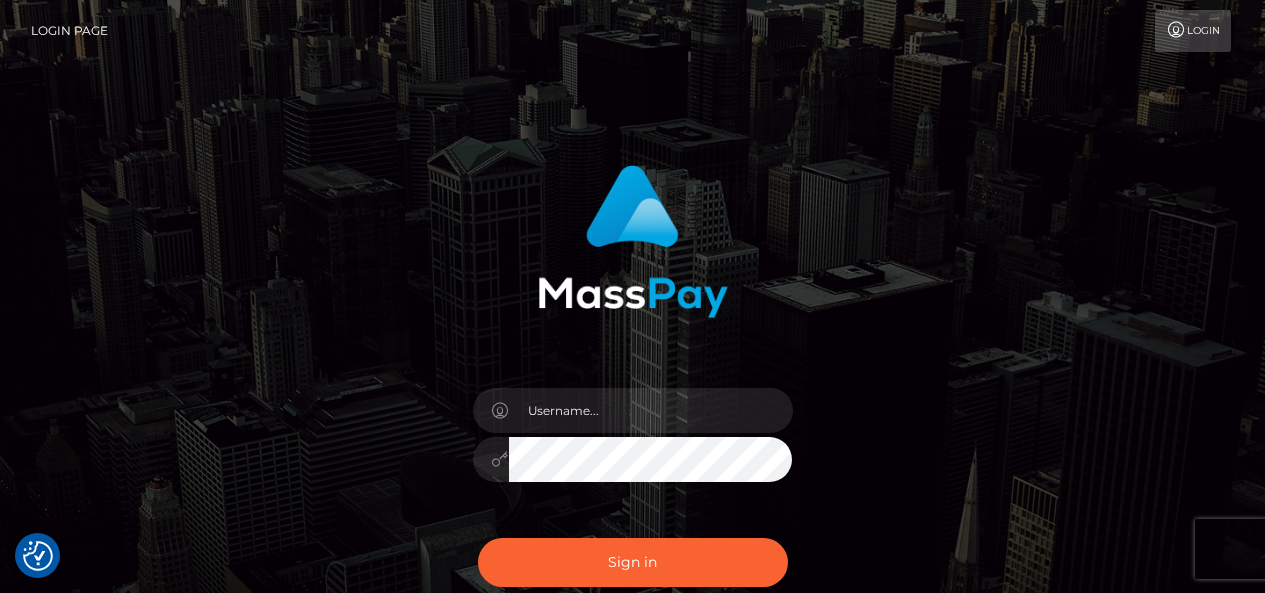 scroll, scrollTop: 0, scrollLeft: 0, axis: both 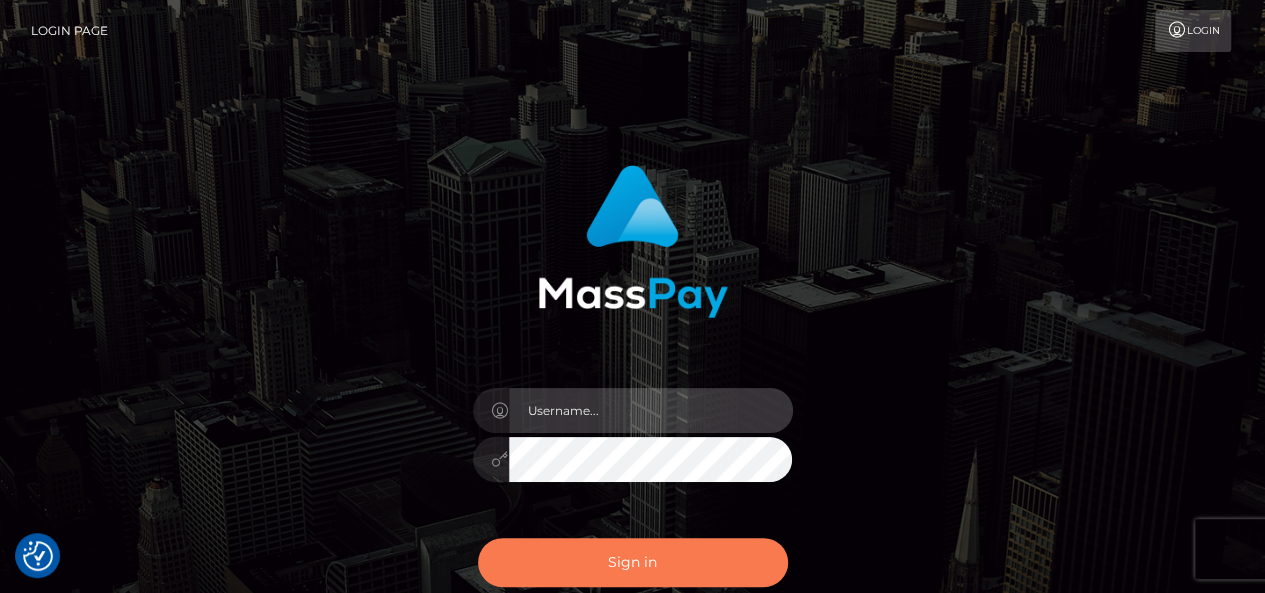type on "pk.es" 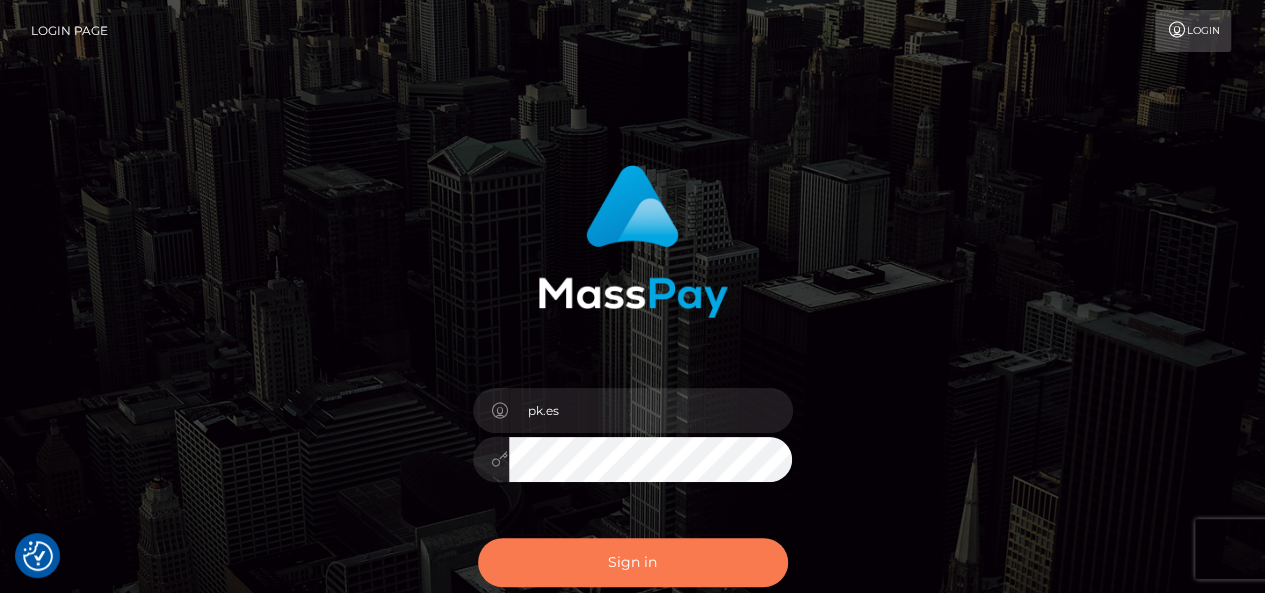 click on "Sign in" at bounding box center [633, 562] 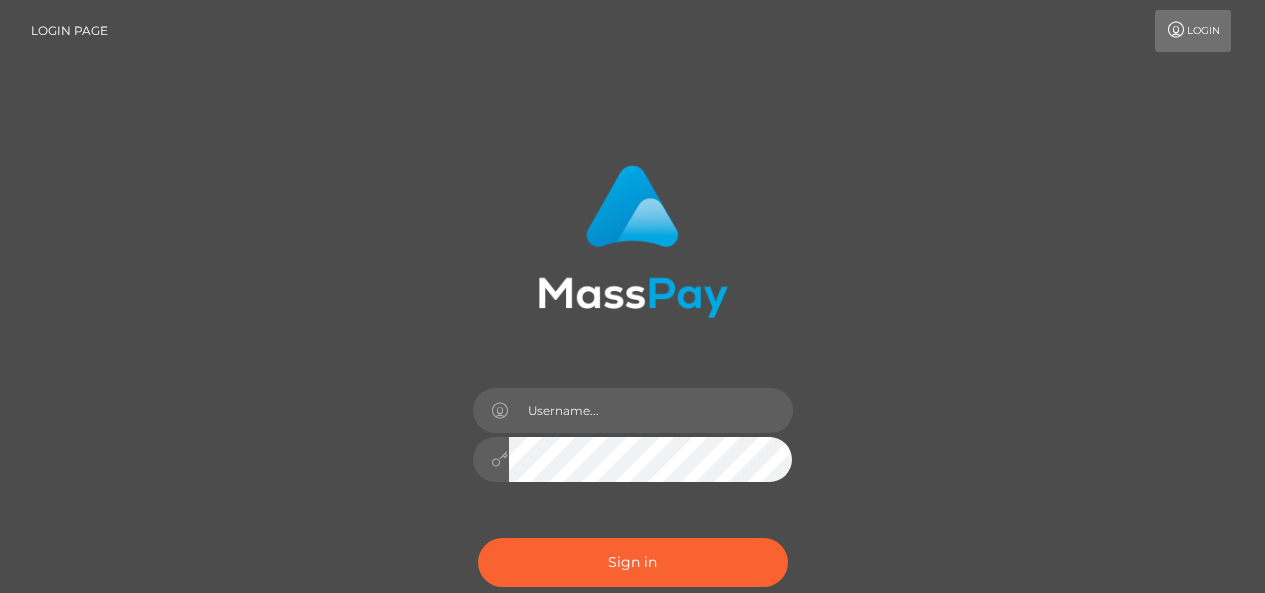 scroll, scrollTop: 0, scrollLeft: 0, axis: both 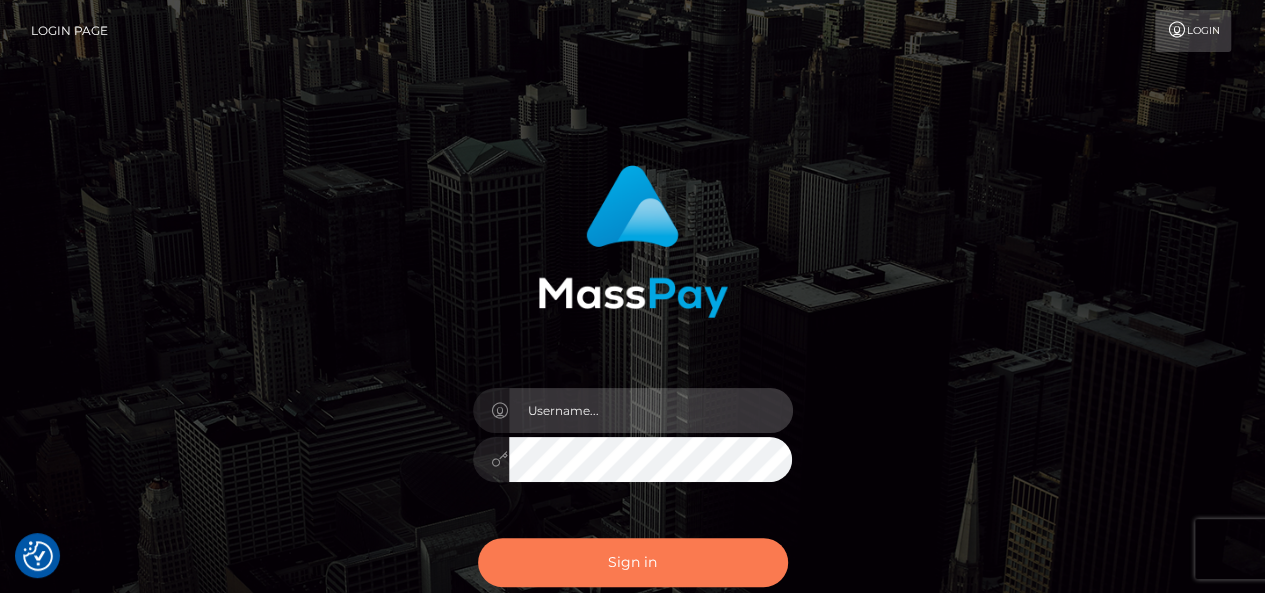 type on "pk.es" 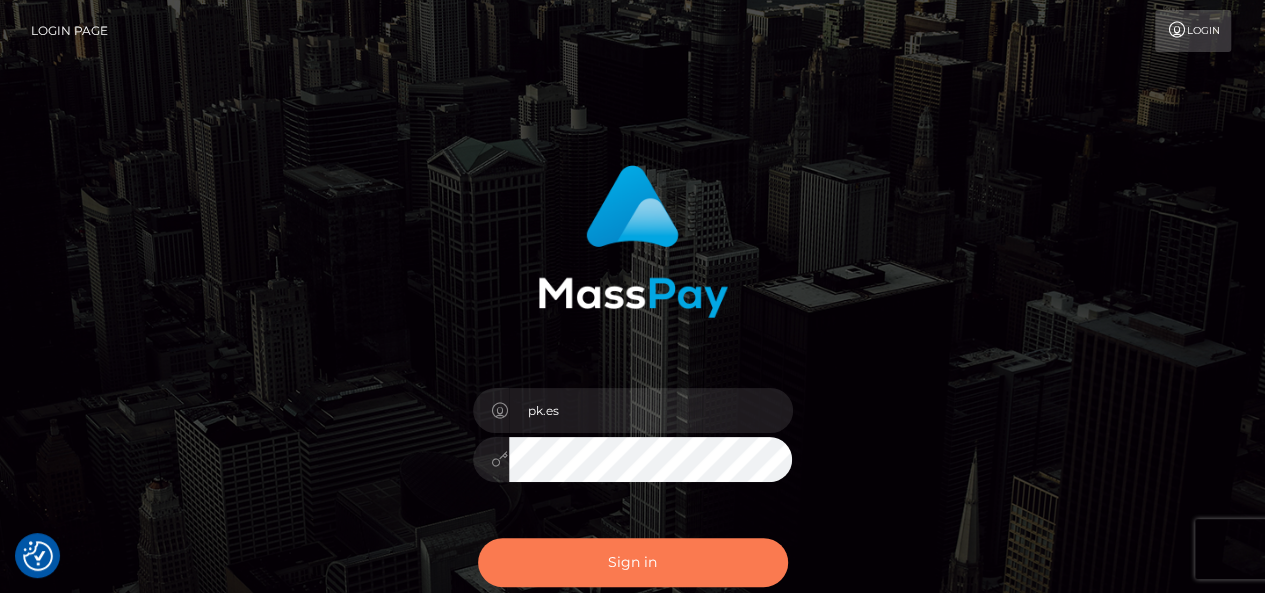 click on "Sign in" at bounding box center [633, 562] 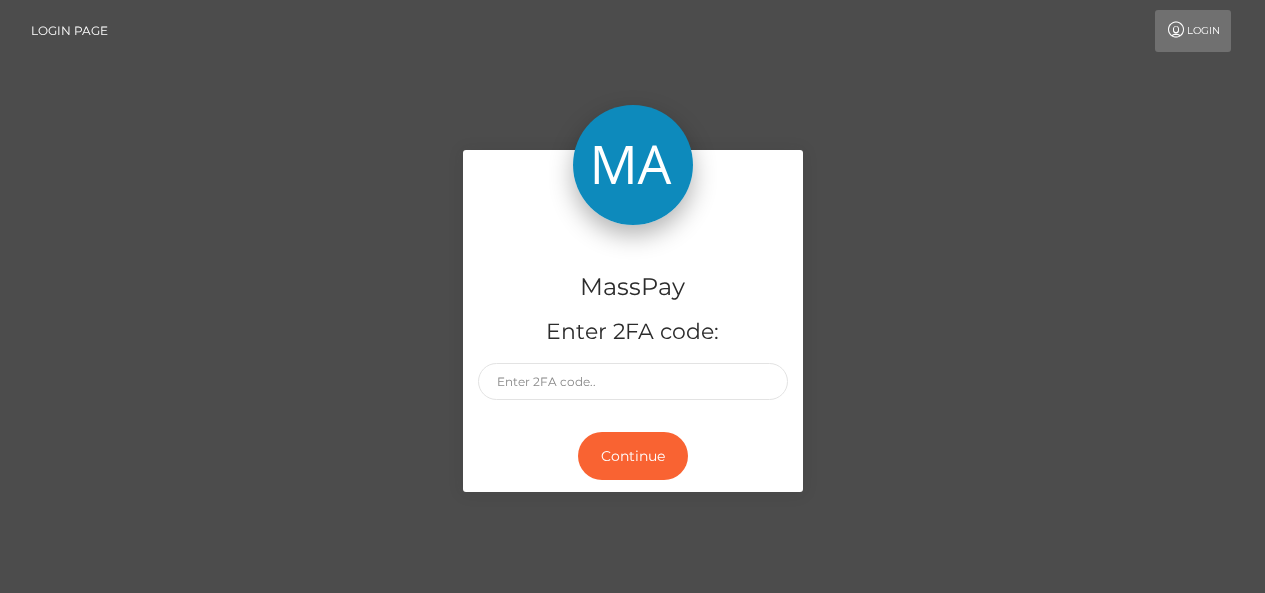 scroll, scrollTop: 0, scrollLeft: 0, axis: both 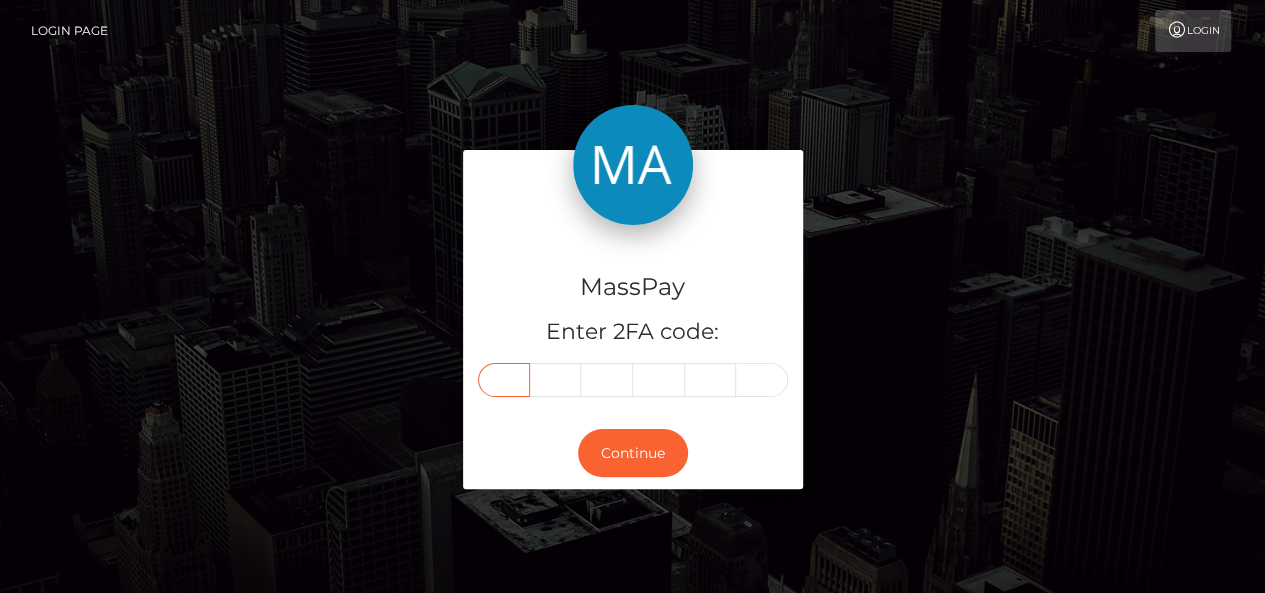 paste on "2" 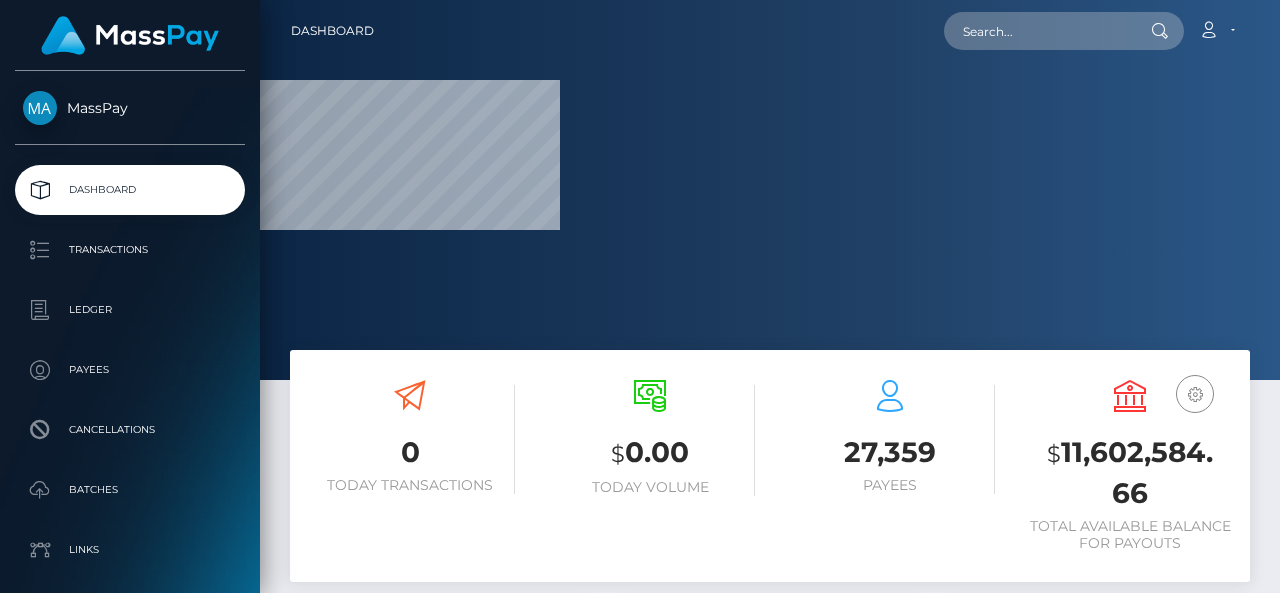 scroll, scrollTop: 0, scrollLeft: 0, axis: both 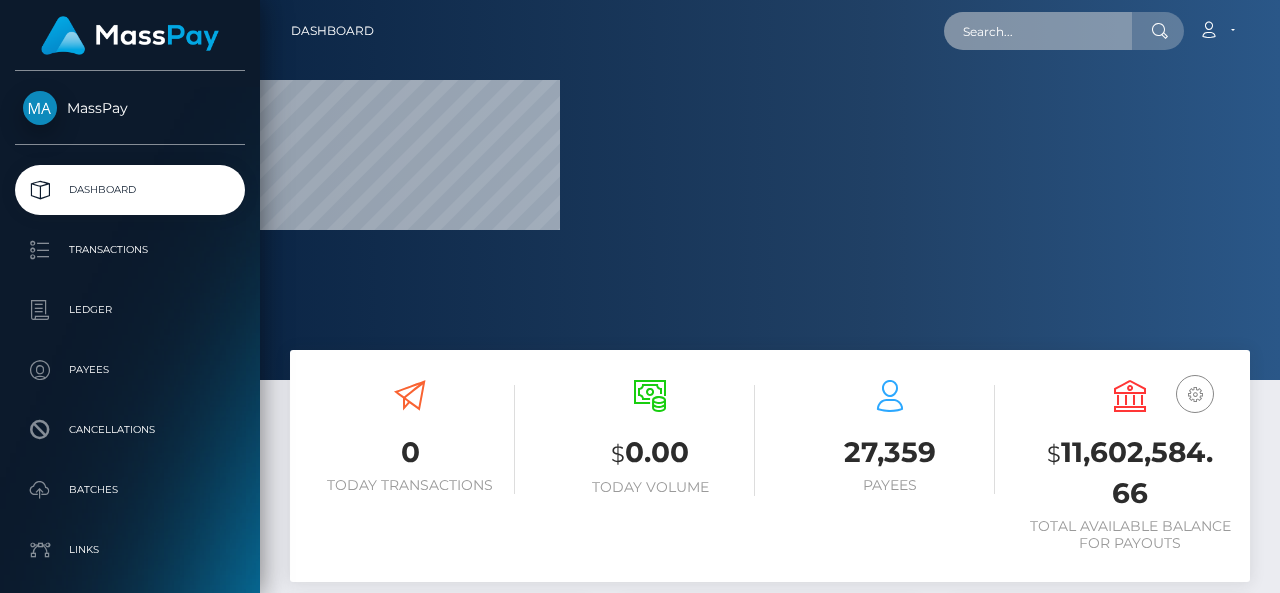 click at bounding box center (1038, 31) 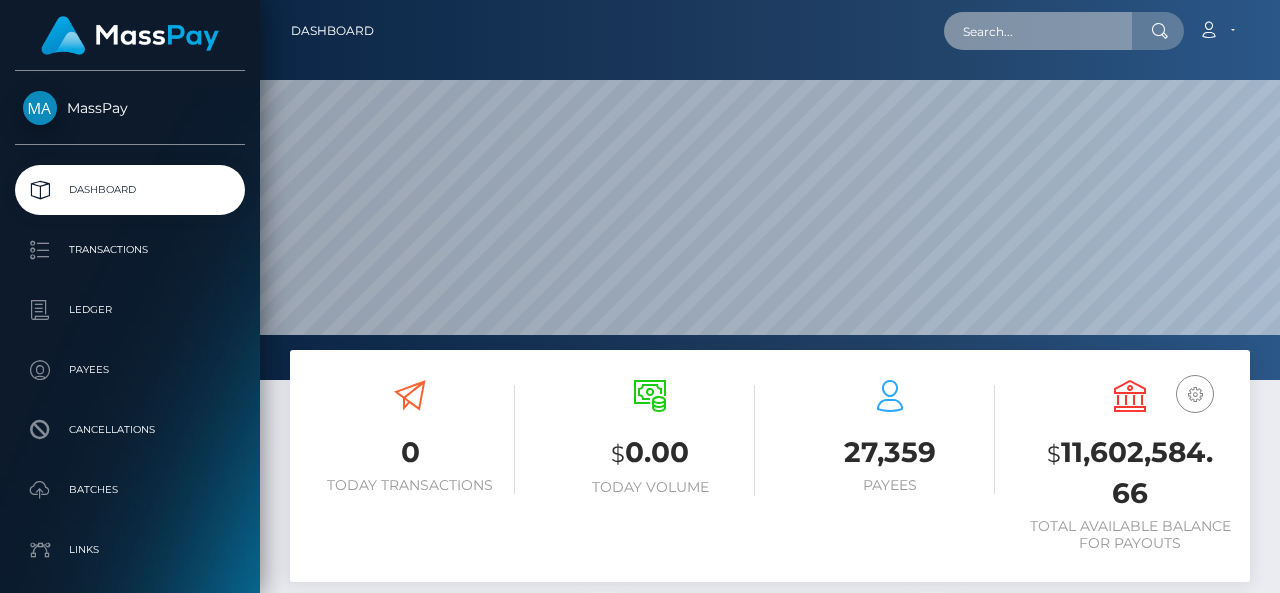 scroll, scrollTop: 999620, scrollLeft: 998980, axis: both 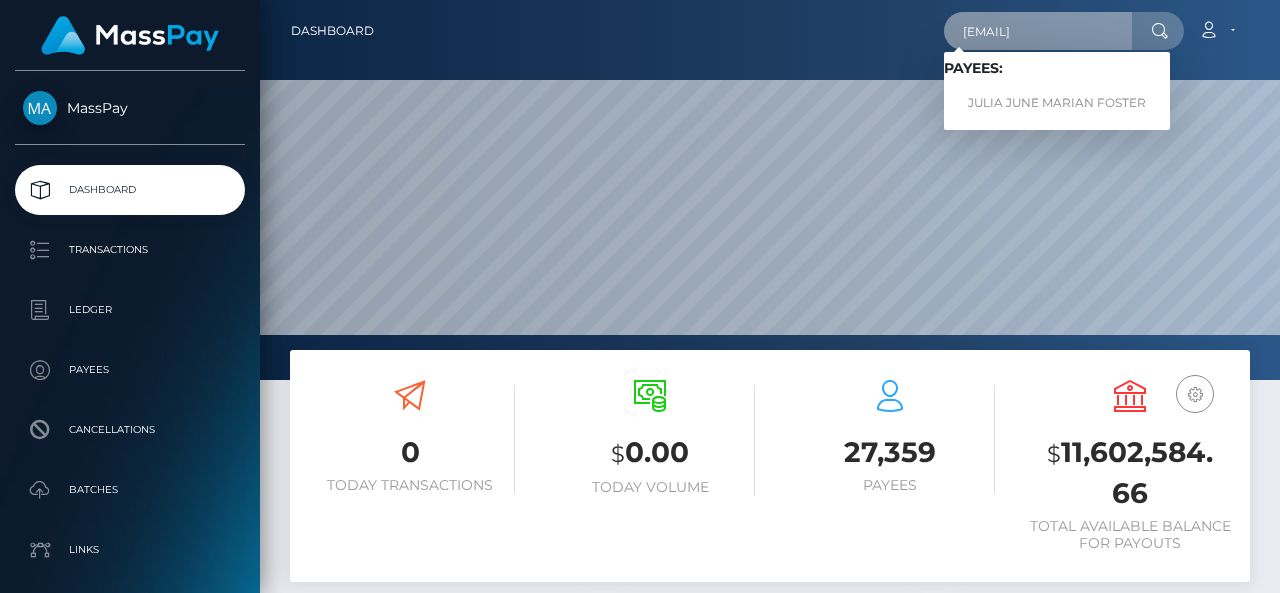 type on "juliasclosetoflove@icloud.com" 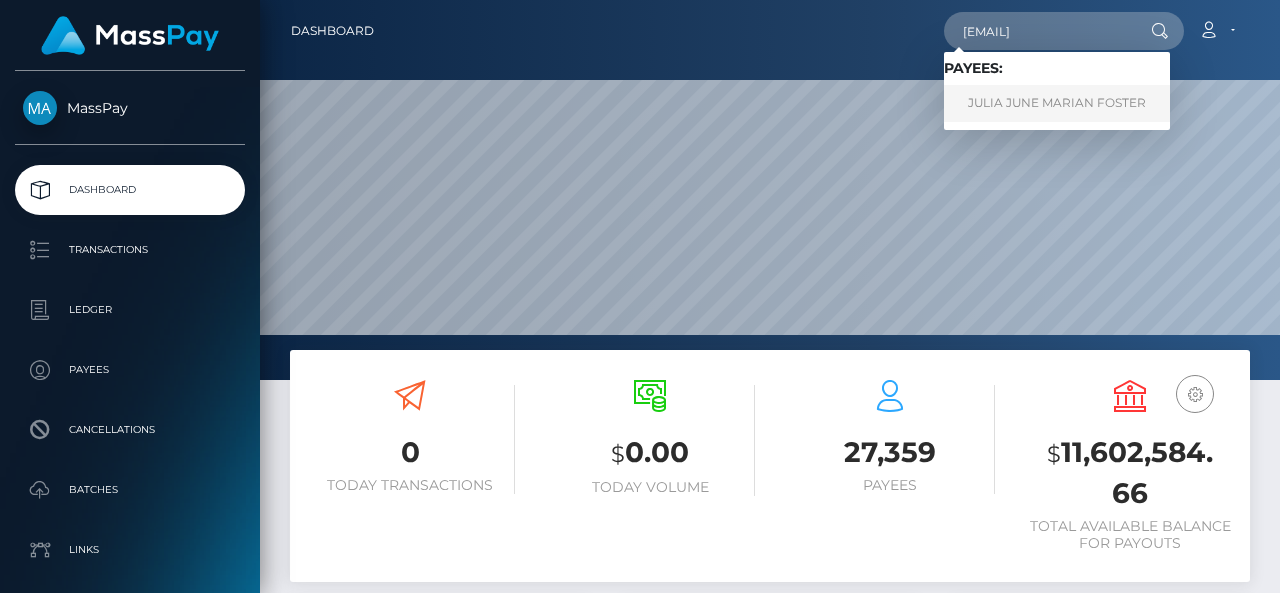 scroll, scrollTop: 0, scrollLeft: 0, axis: both 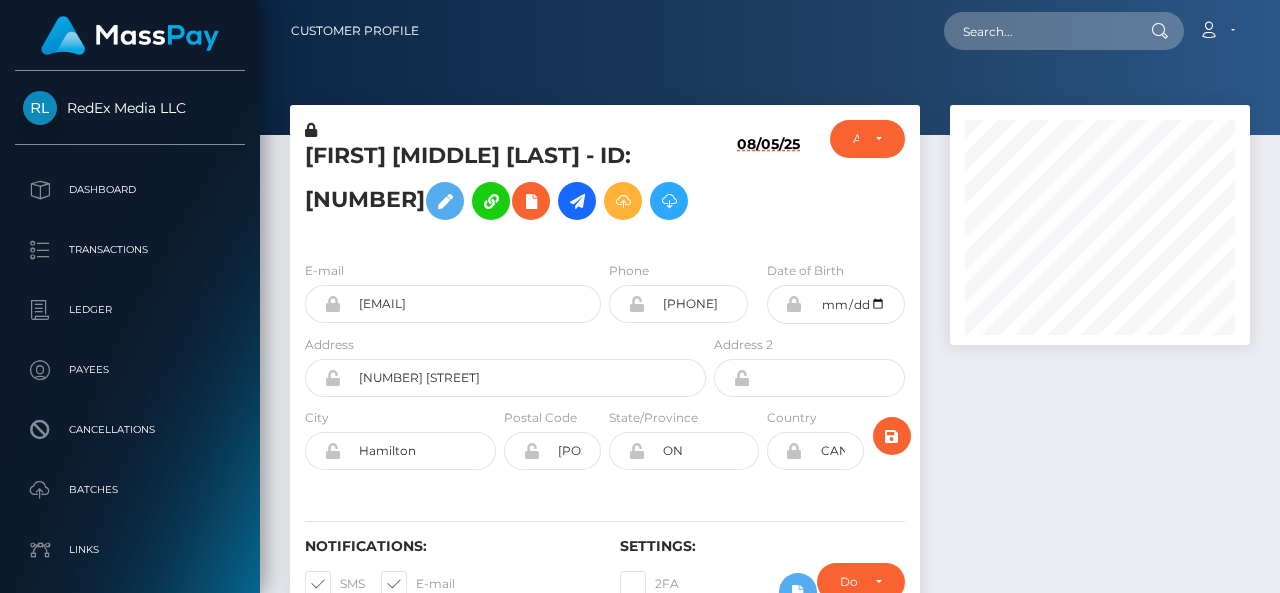 click on "Customer Profile
Loading...
Loading..." at bounding box center [770, 31] 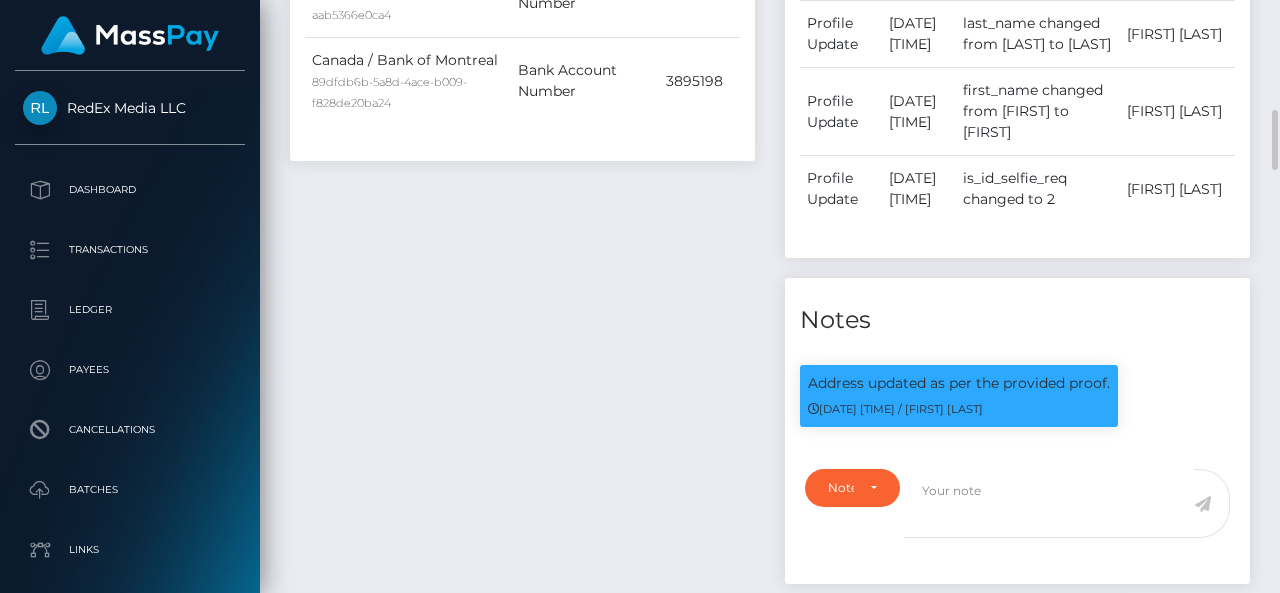 scroll, scrollTop: 1890, scrollLeft: 0, axis: vertical 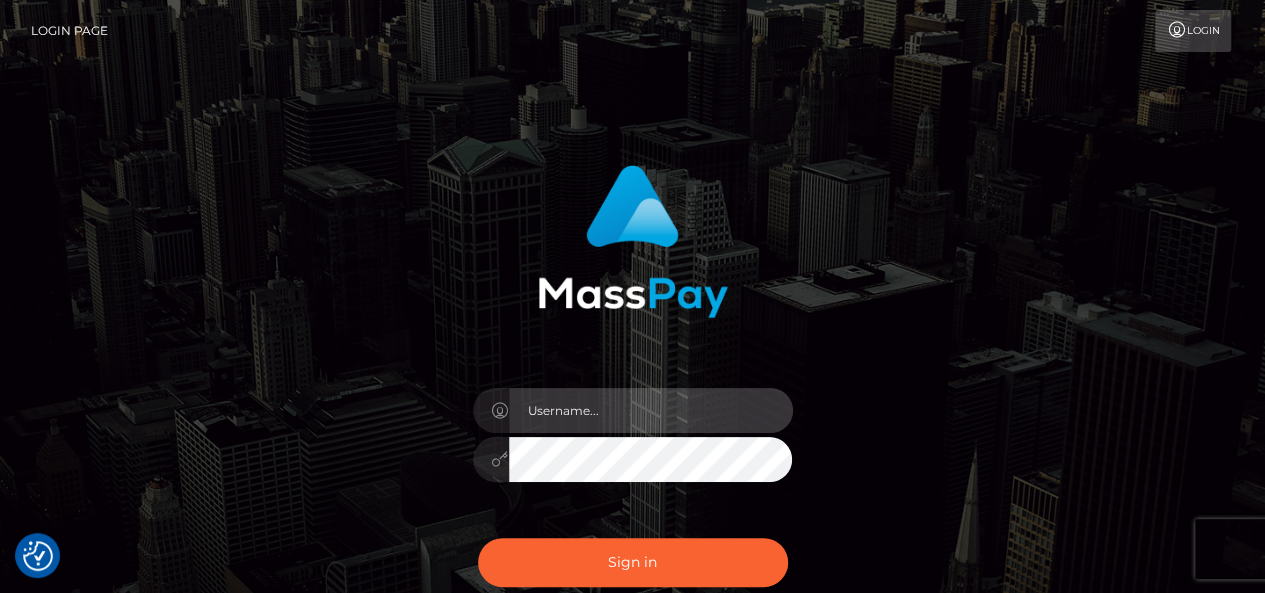type on "pk.es" 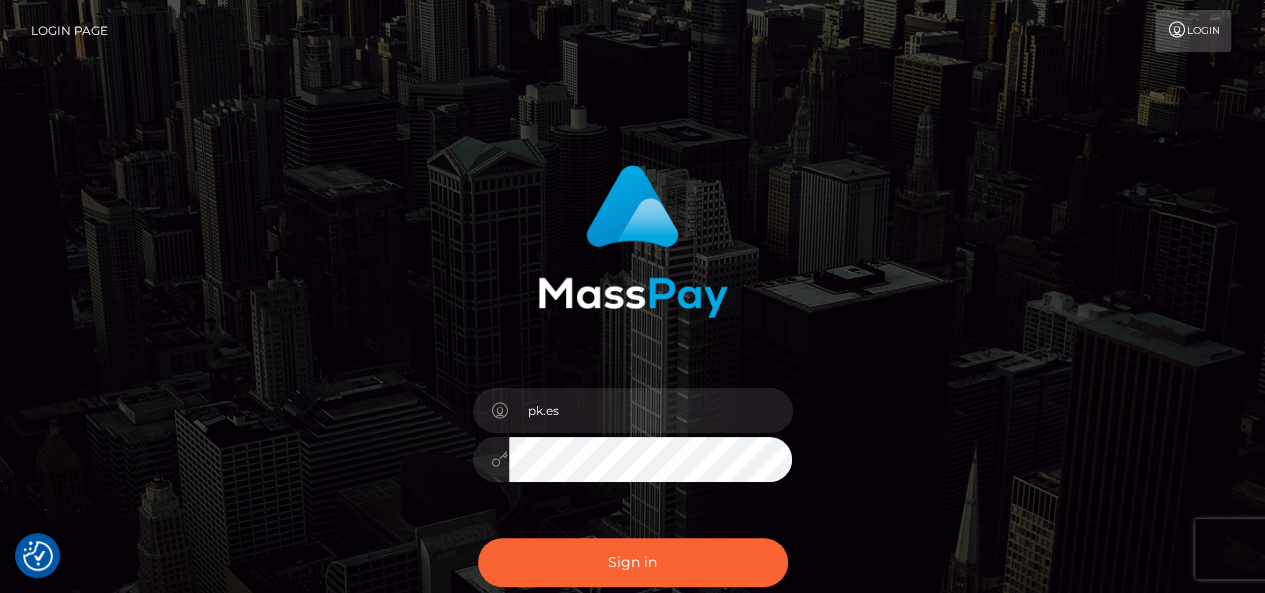 click on "Sign in
Need
Help?" at bounding box center (633, 570) 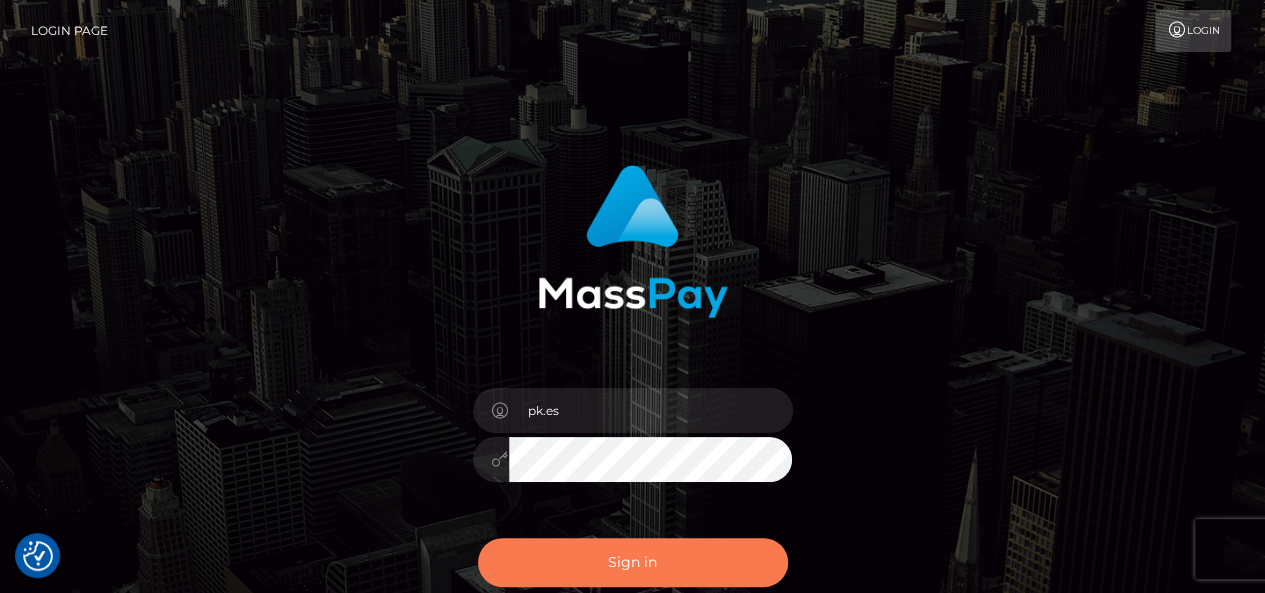 click on "Sign in" at bounding box center (633, 562) 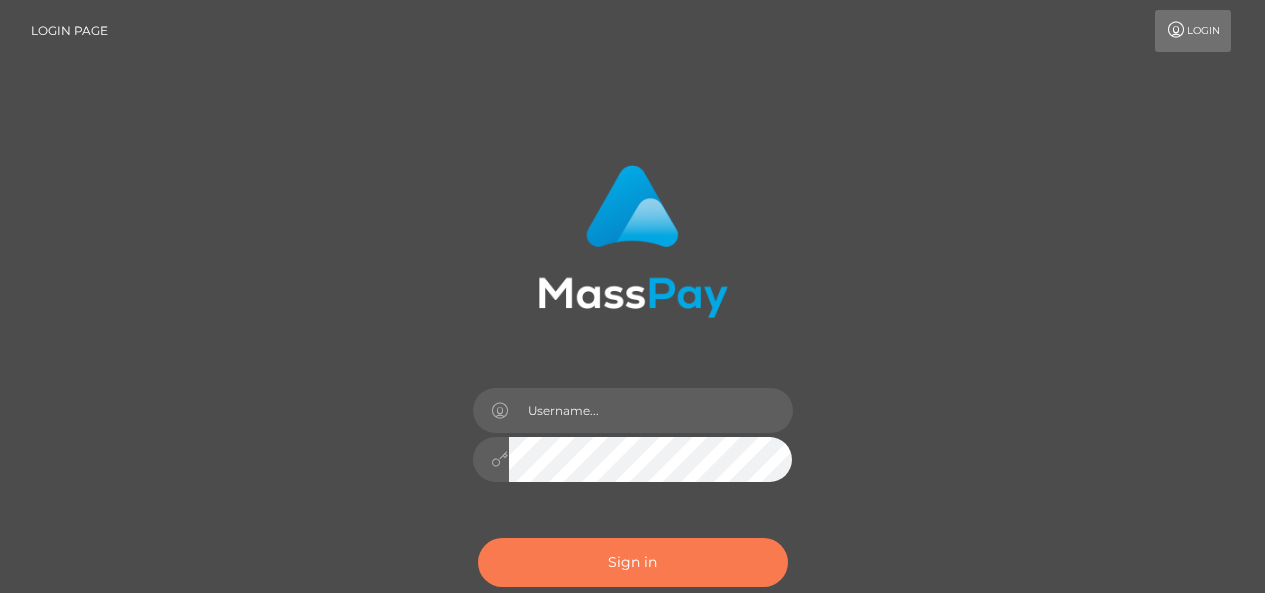 scroll, scrollTop: 0, scrollLeft: 0, axis: both 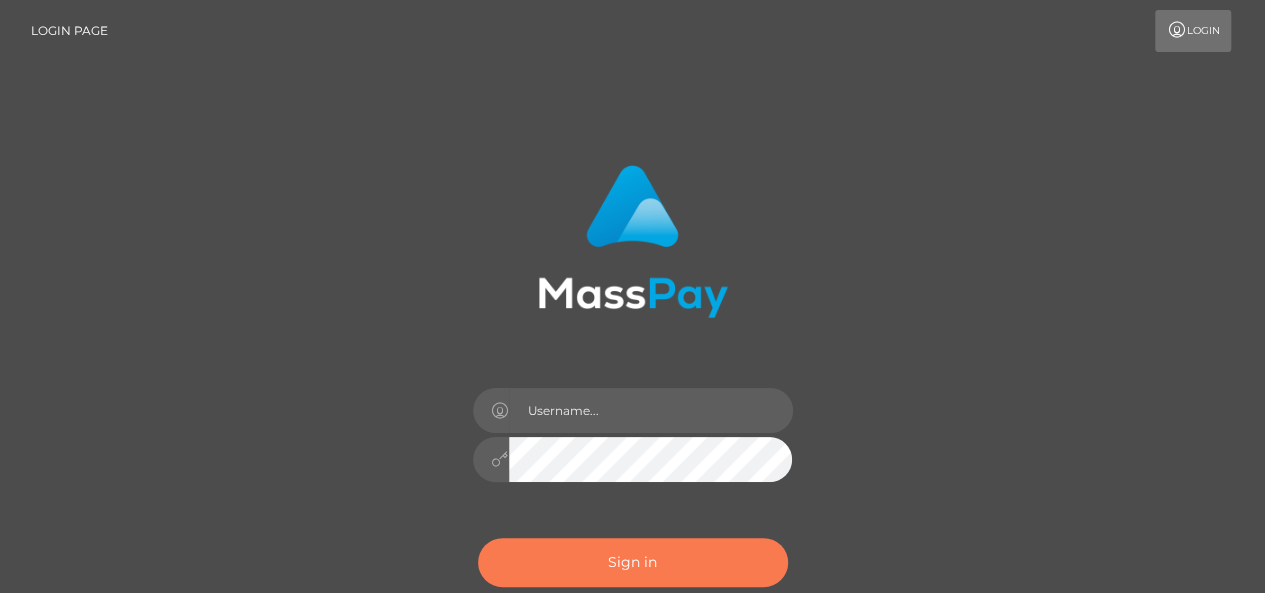 click on "Sign in" at bounding box center [633, 562] 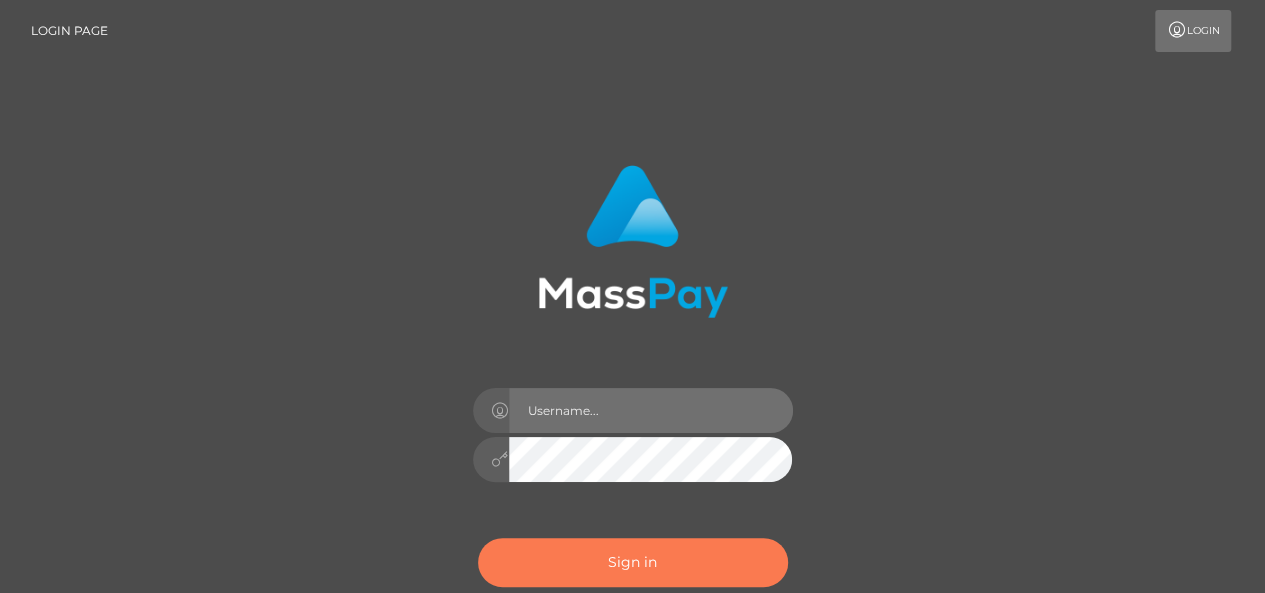 type 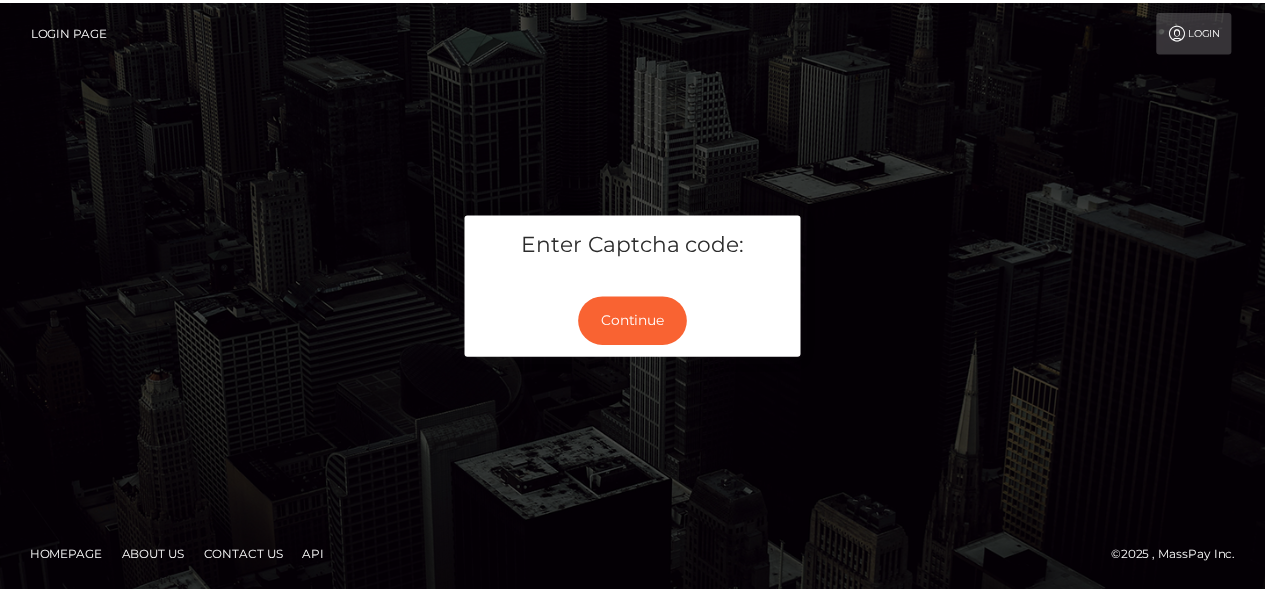 scroll, scrollTop: 0, scrollLeft: 0, axis: both 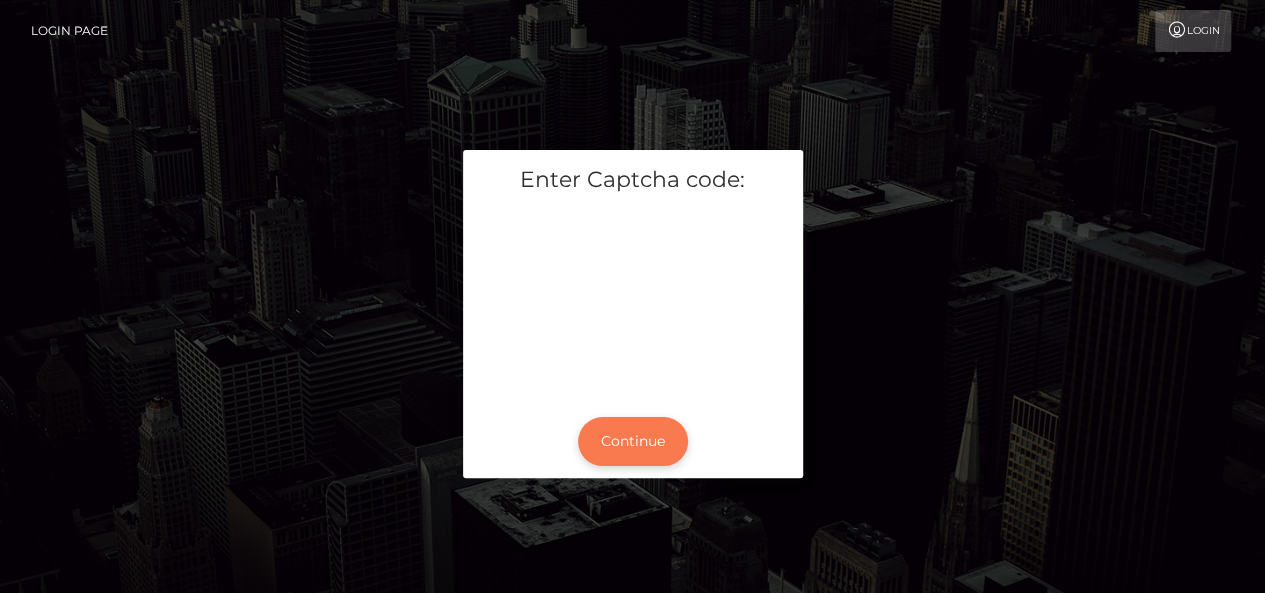 click on "Continue" at bounding box center [633, 441] 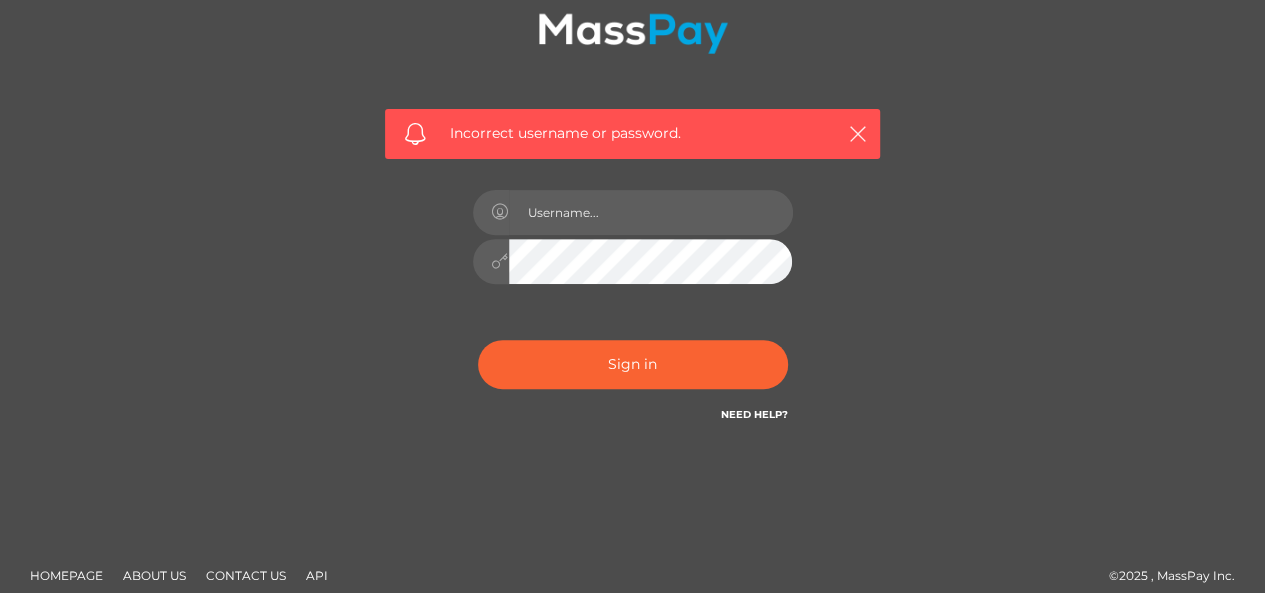 scroll, scrollTop: 281, scrollLeft: 0, axis: vertical 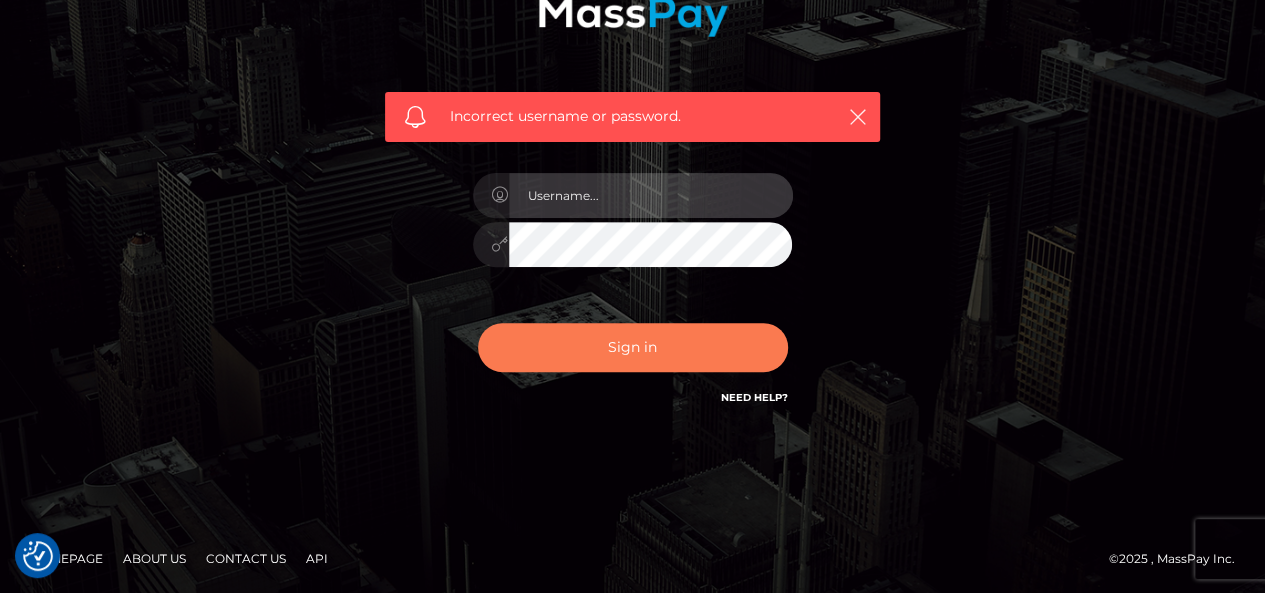 type on "pk.es" 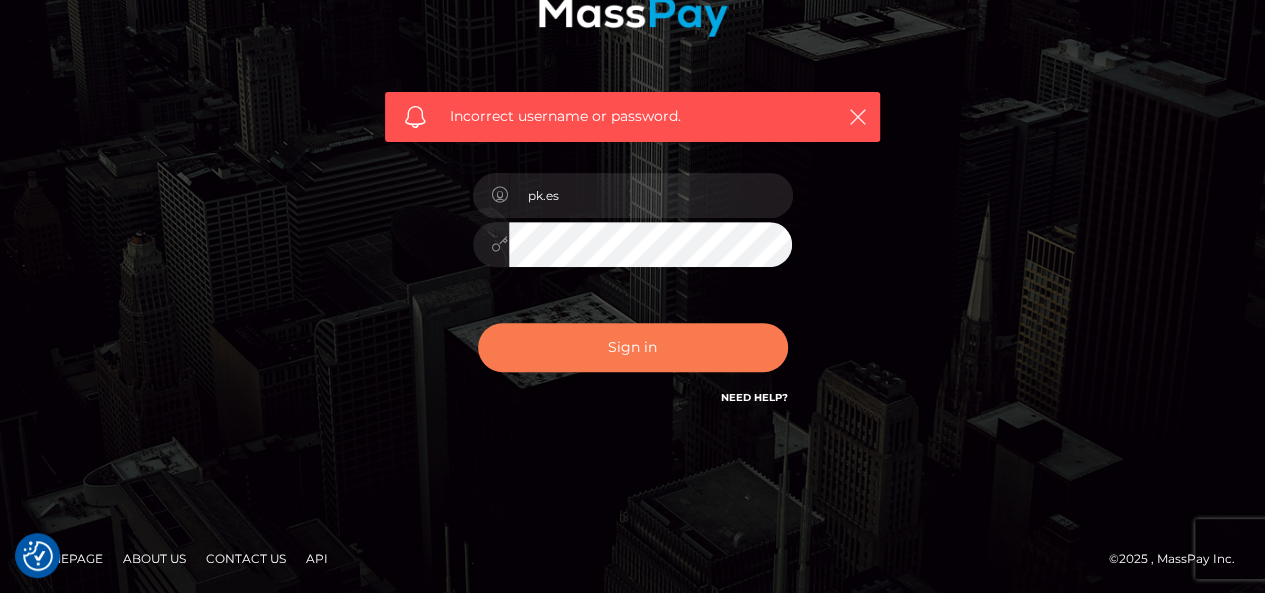 click on "Sign in" at bounding box center [633, 347] 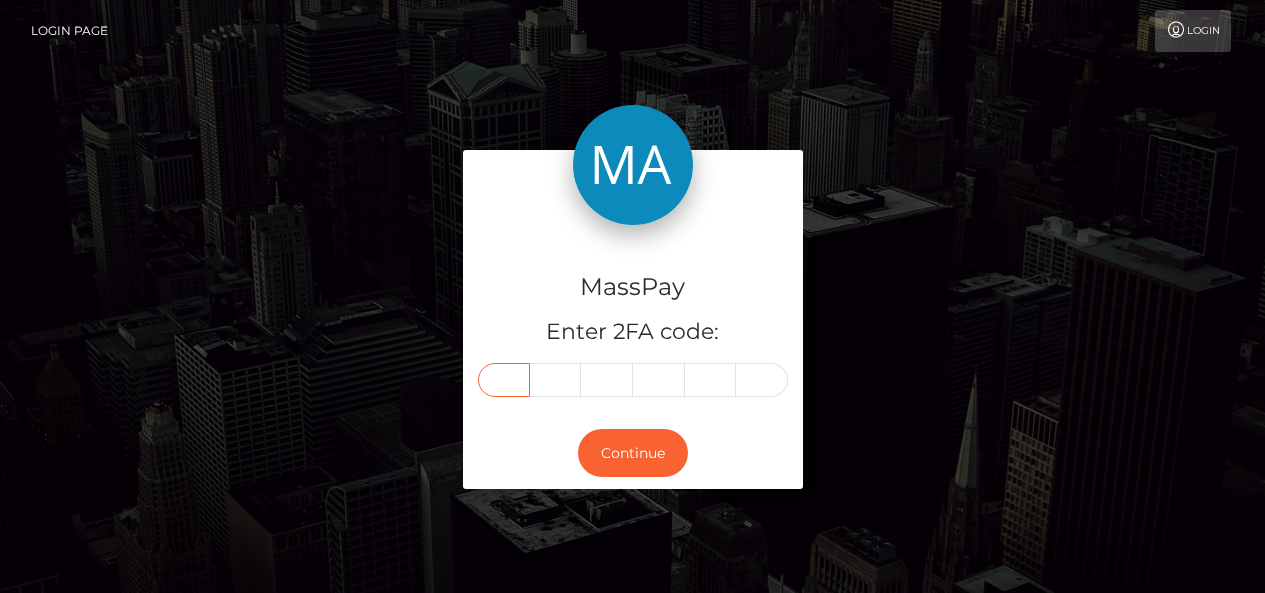 scroll, scrollTop: 0, scrollLeft: 0, axis: both 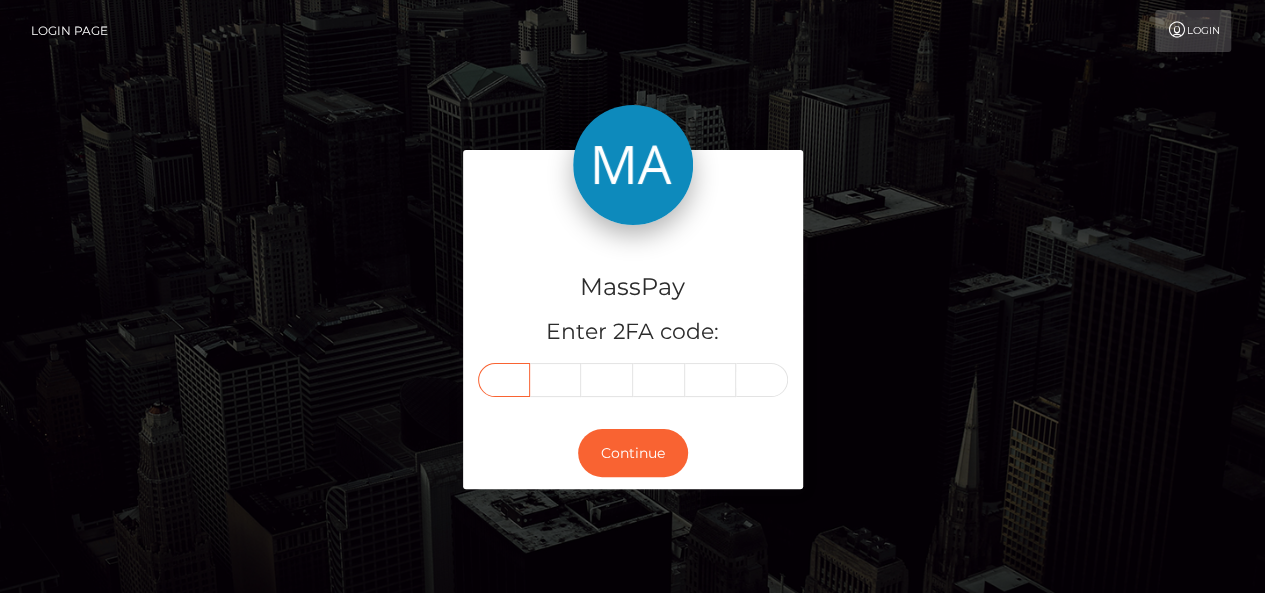 click at bounding box center (504, 380) 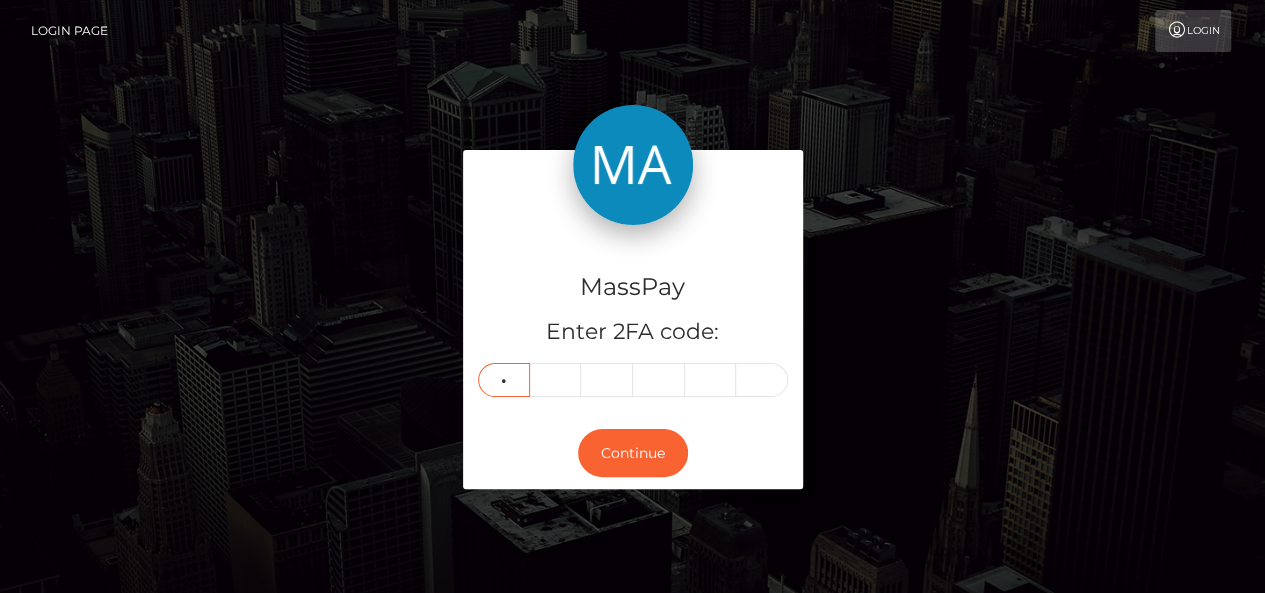 type on "9" 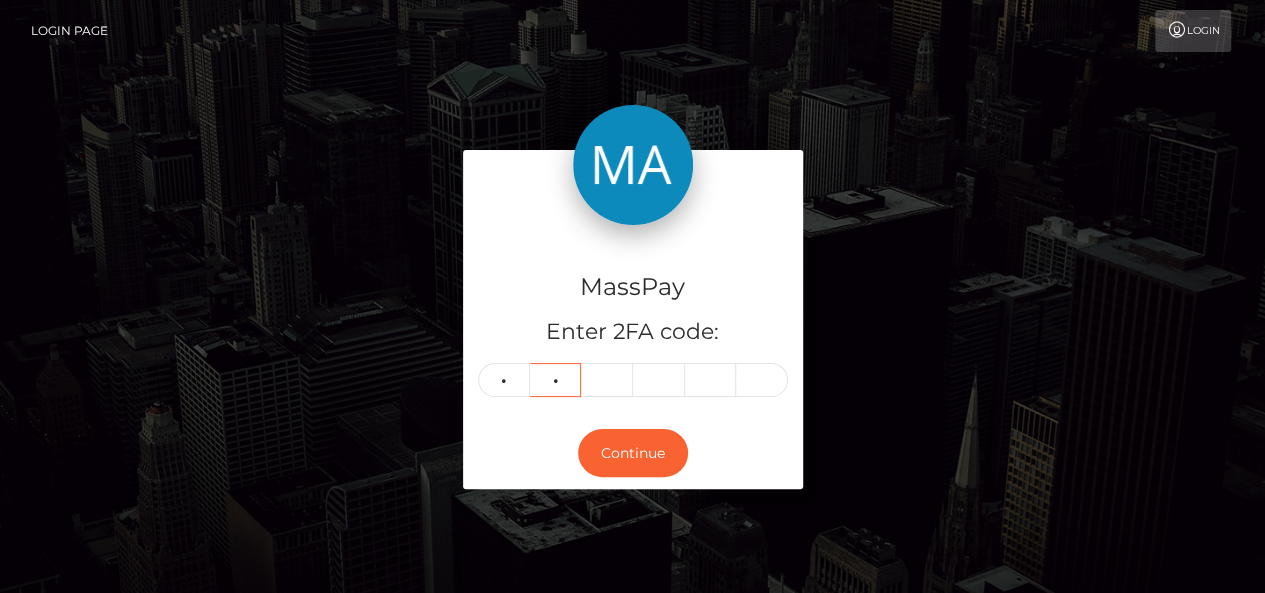 type on "7" 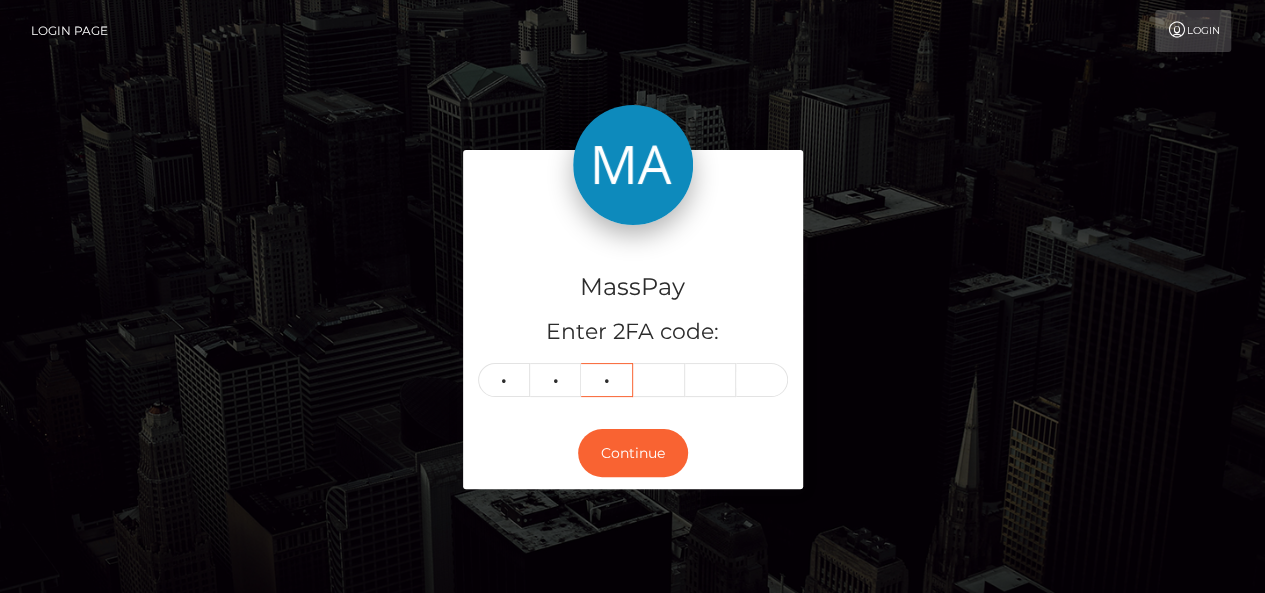type on "8" 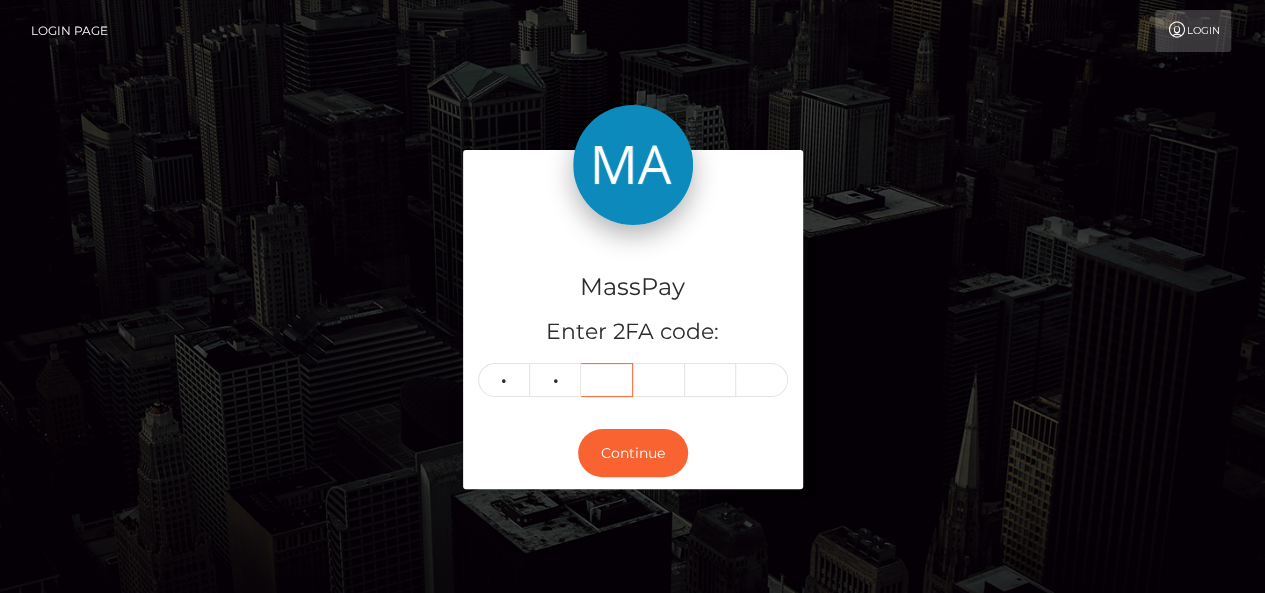 type 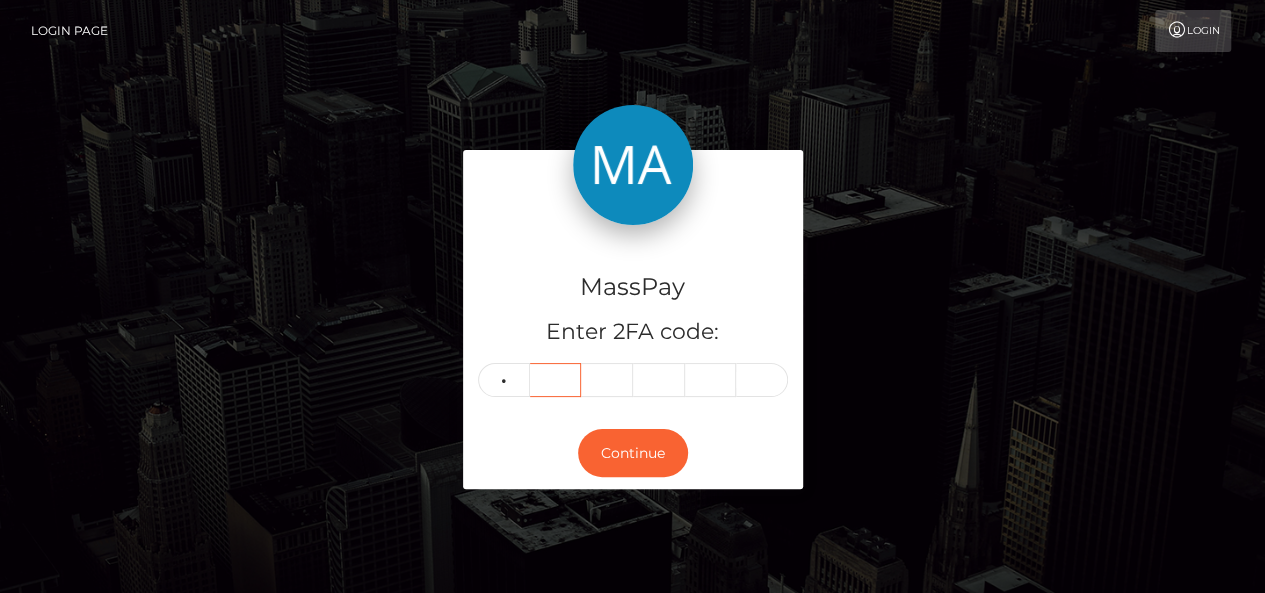 type 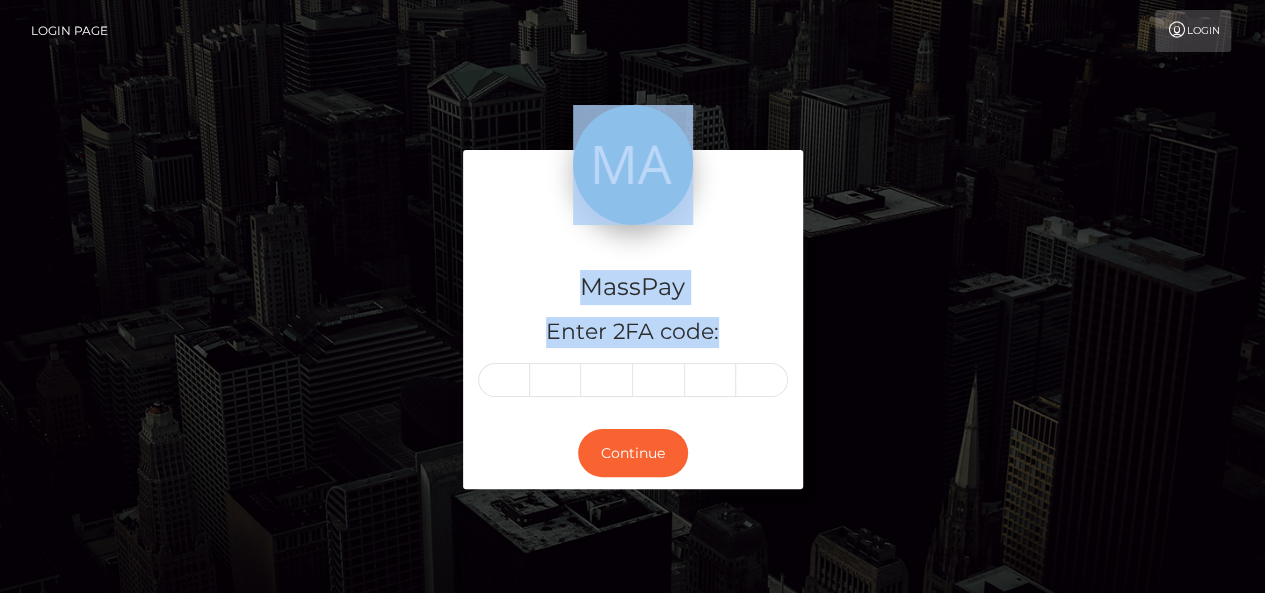 drag, startPoint x: 476, startPoint y: 371, endPoint x: 523, endPoint y: 381, distance: 48.052055 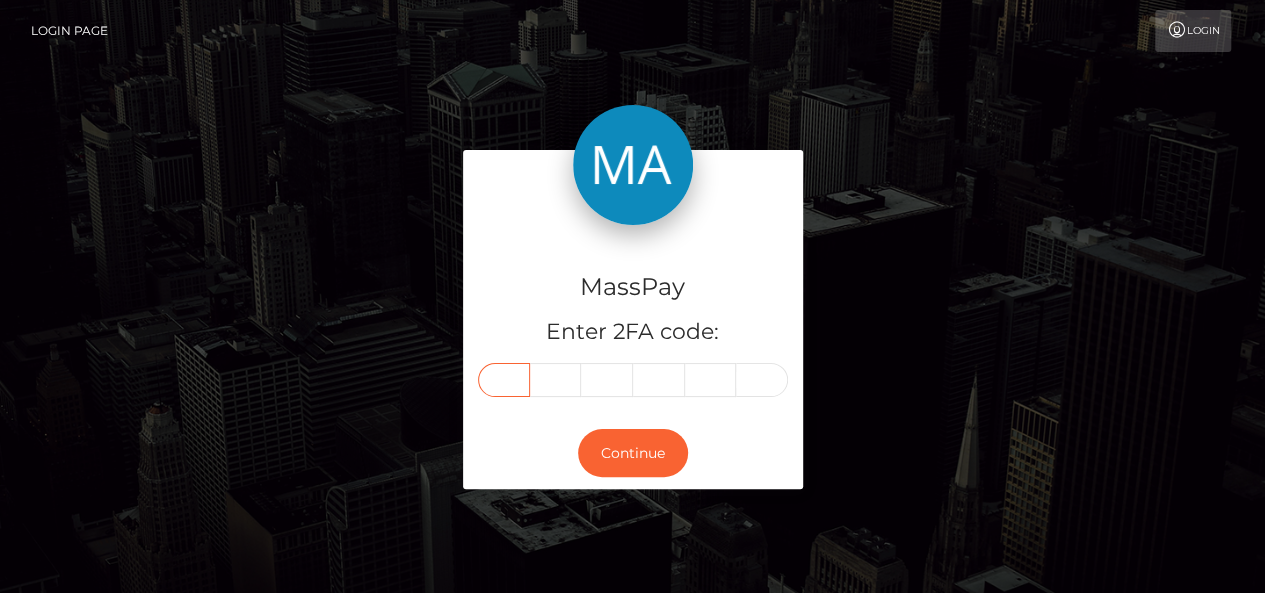 paste on "4" 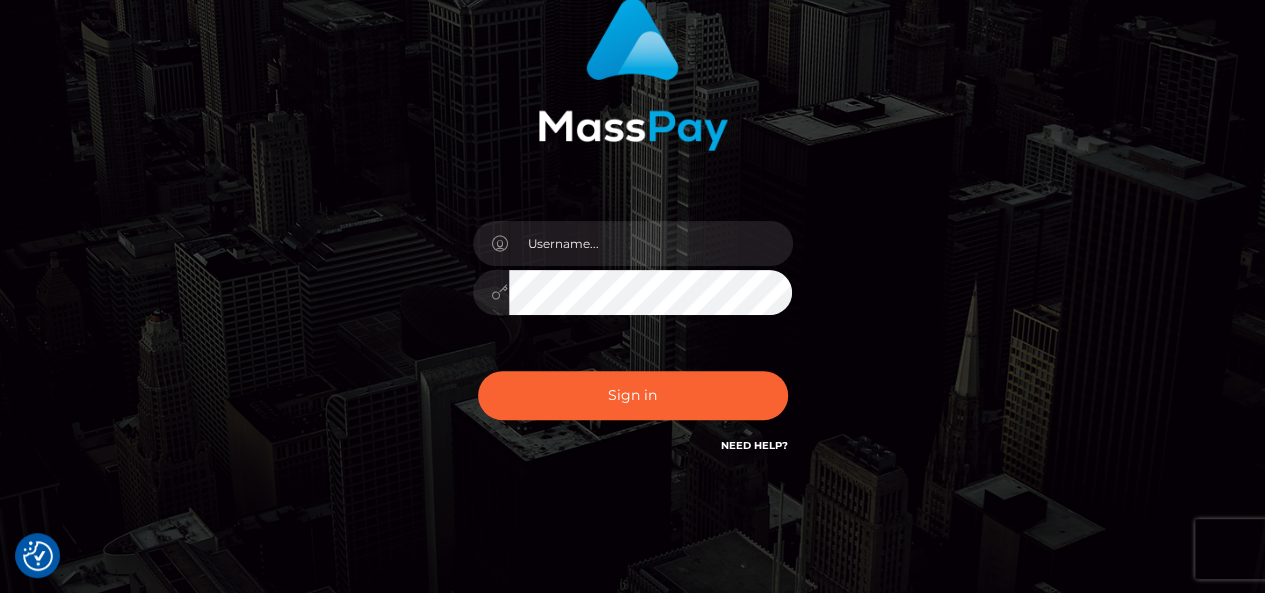 scroll, scrollTop: 172, scrollLeft: 0, axis: vertical 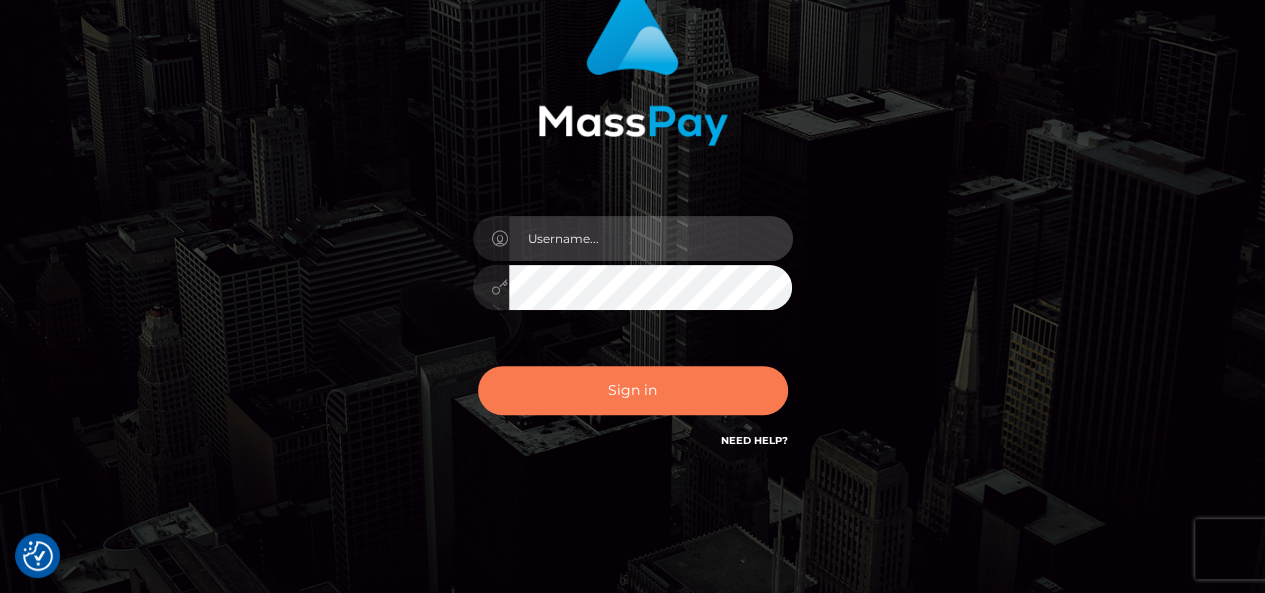 type on "pk.es" 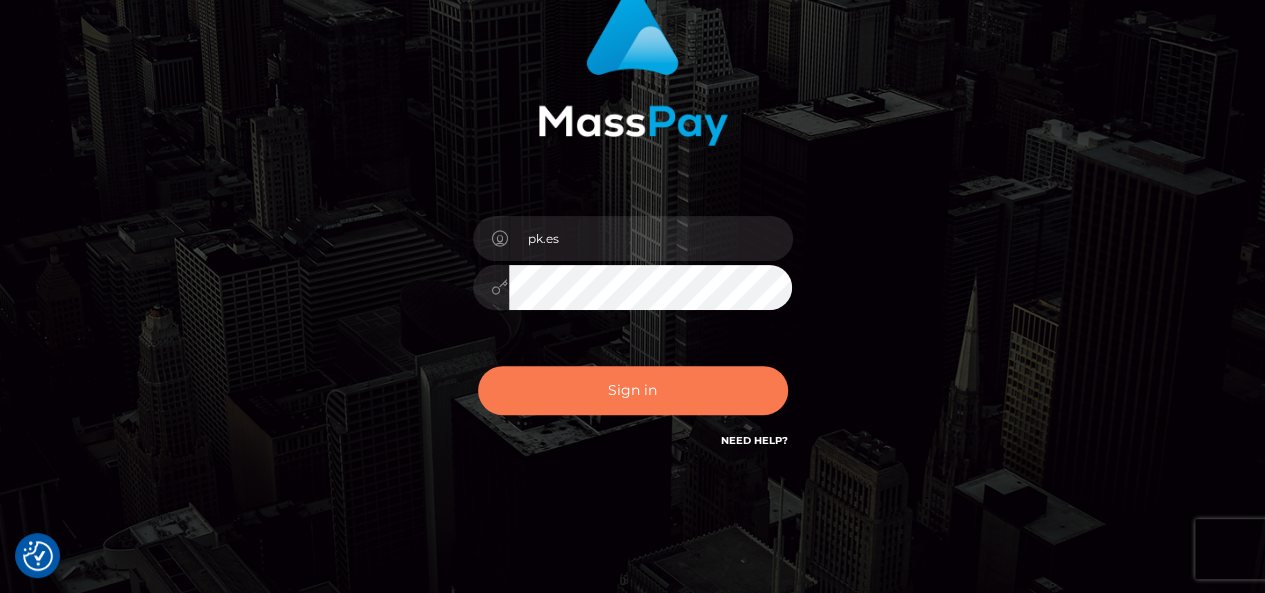 click on "Sign in" at bounding box center (633, 390) 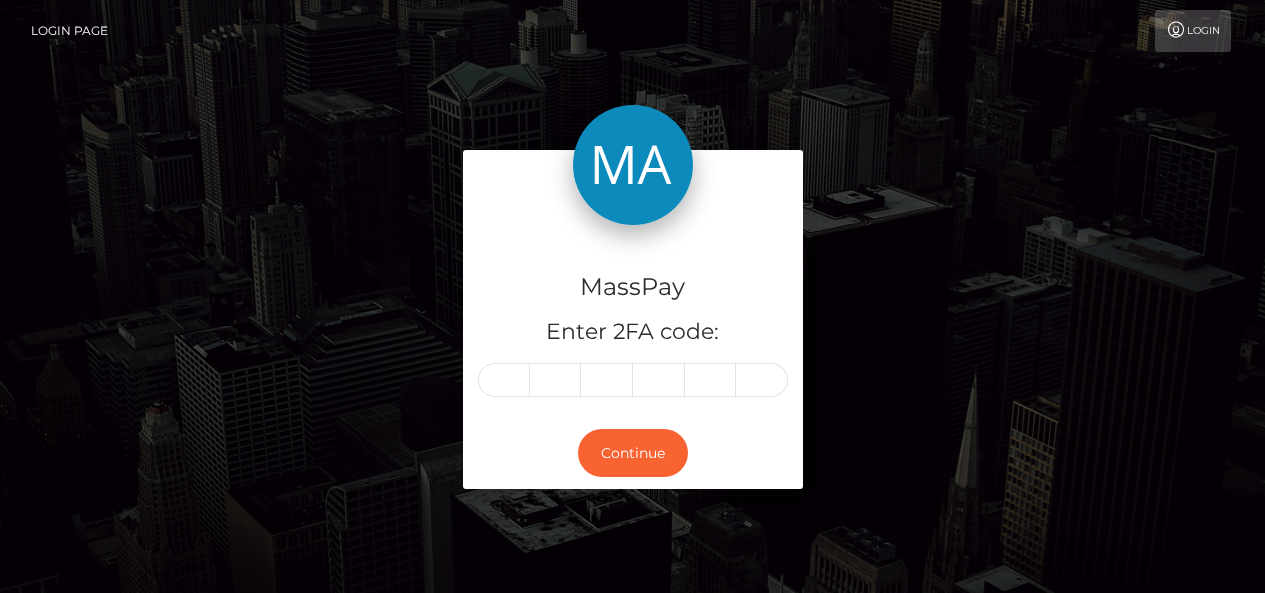 scroll, scrollTop: 0, scrollLeft: 0, axis: both 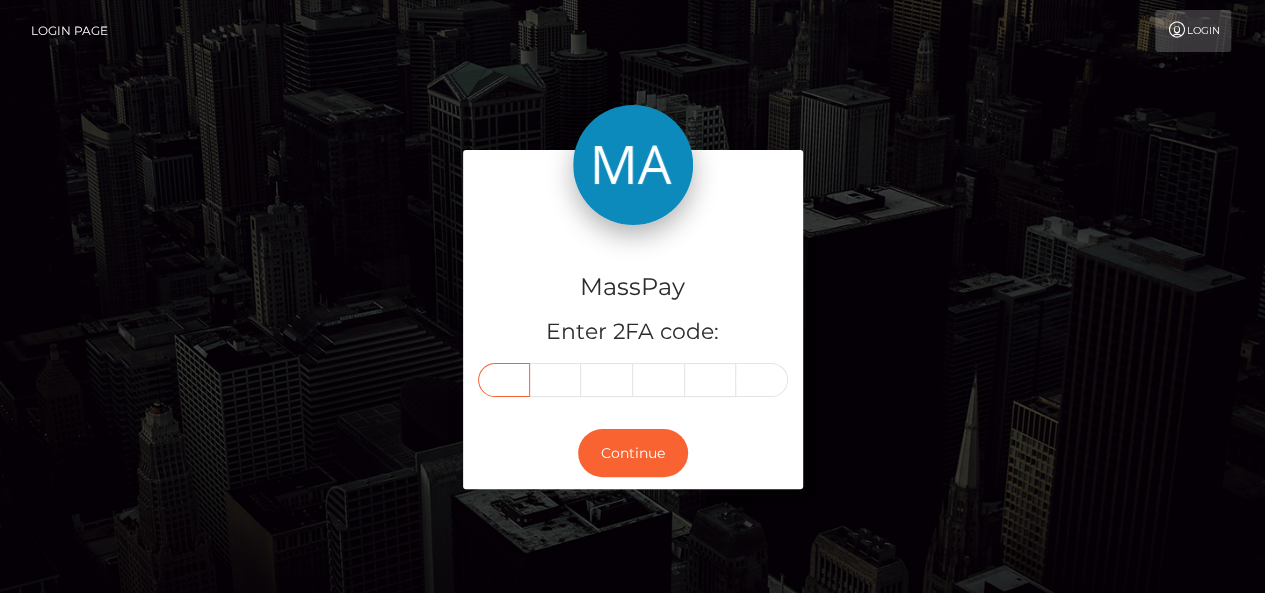 paste on "0" 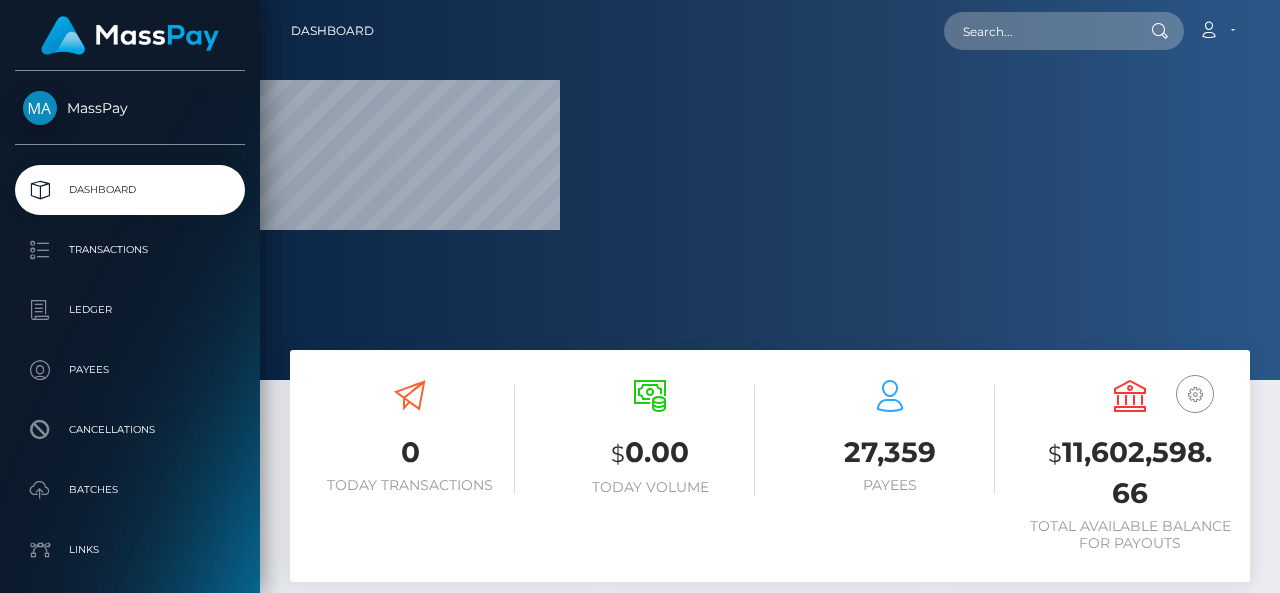 scroll, scrollTop: 0, scrollLeft: 0, axis: both 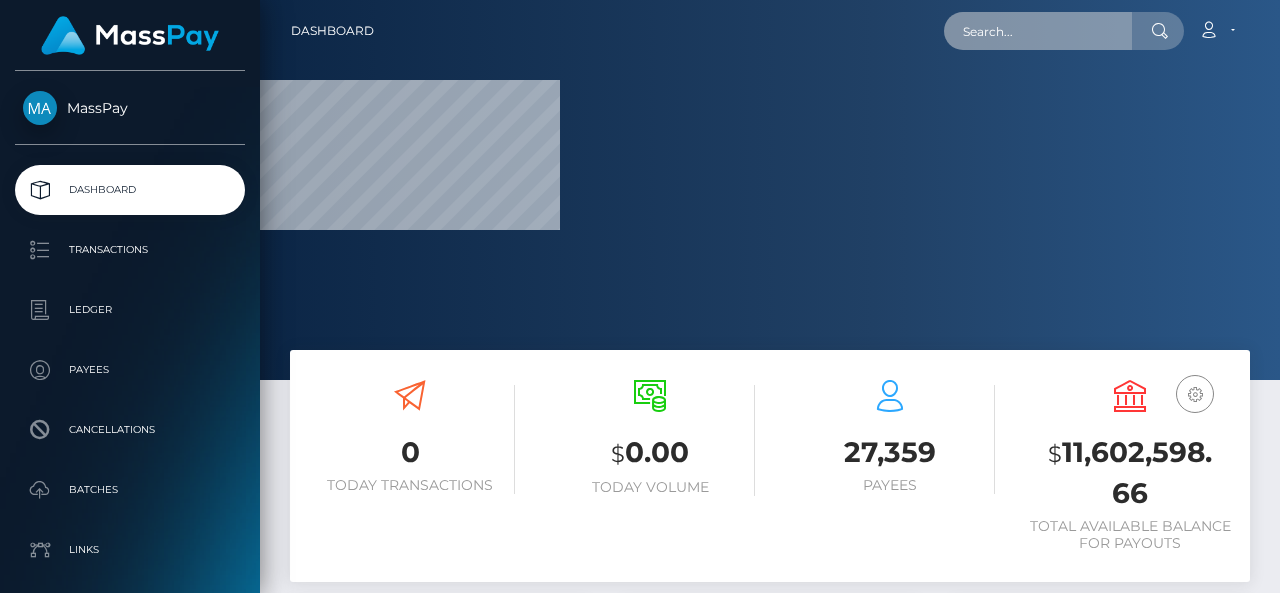 click at bounding box center [1038, 31] 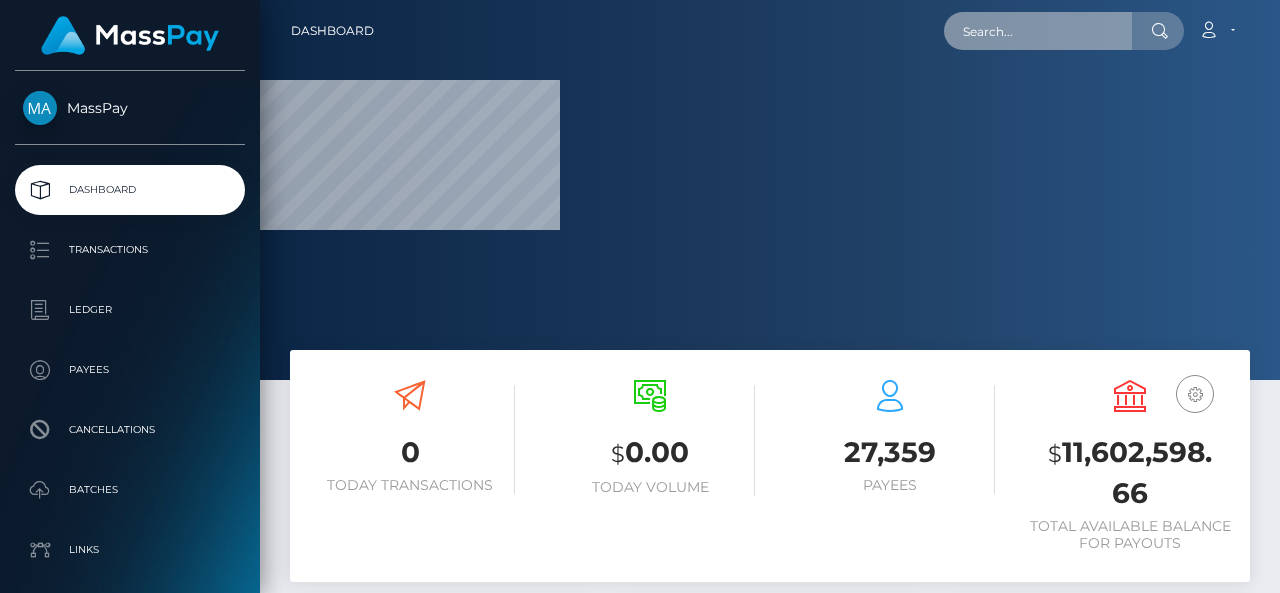 paste on "[FIRST] [MIDDLE] [LAST]" 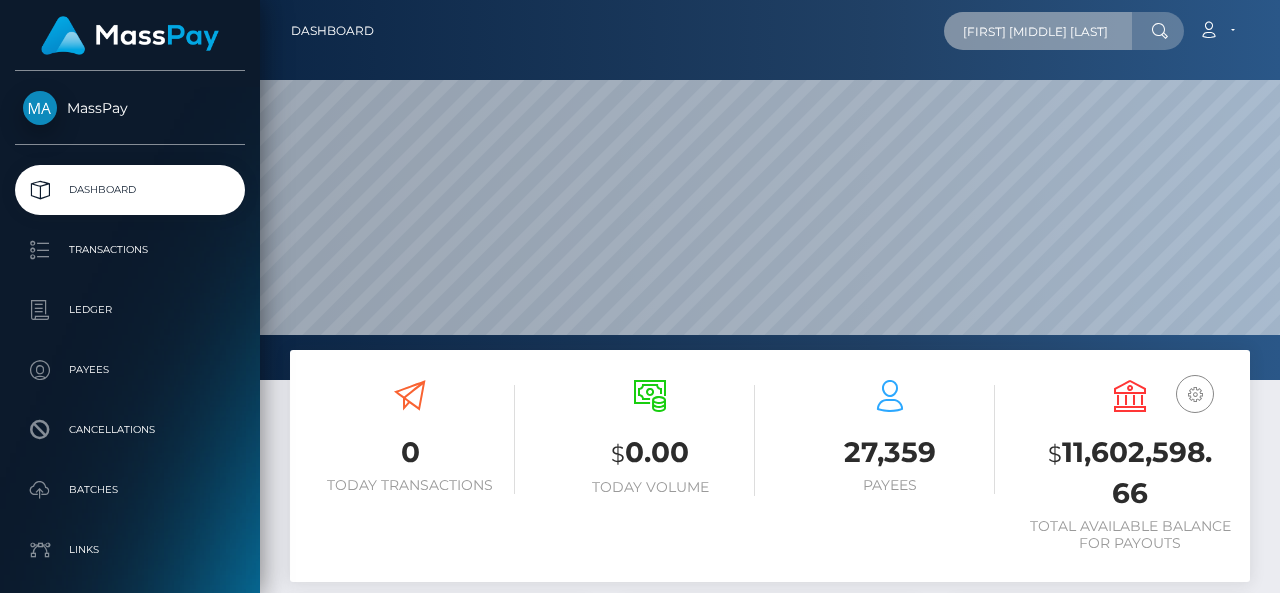 scroll, scrollTop: 999620, scrollLeft: 998980, axis: both 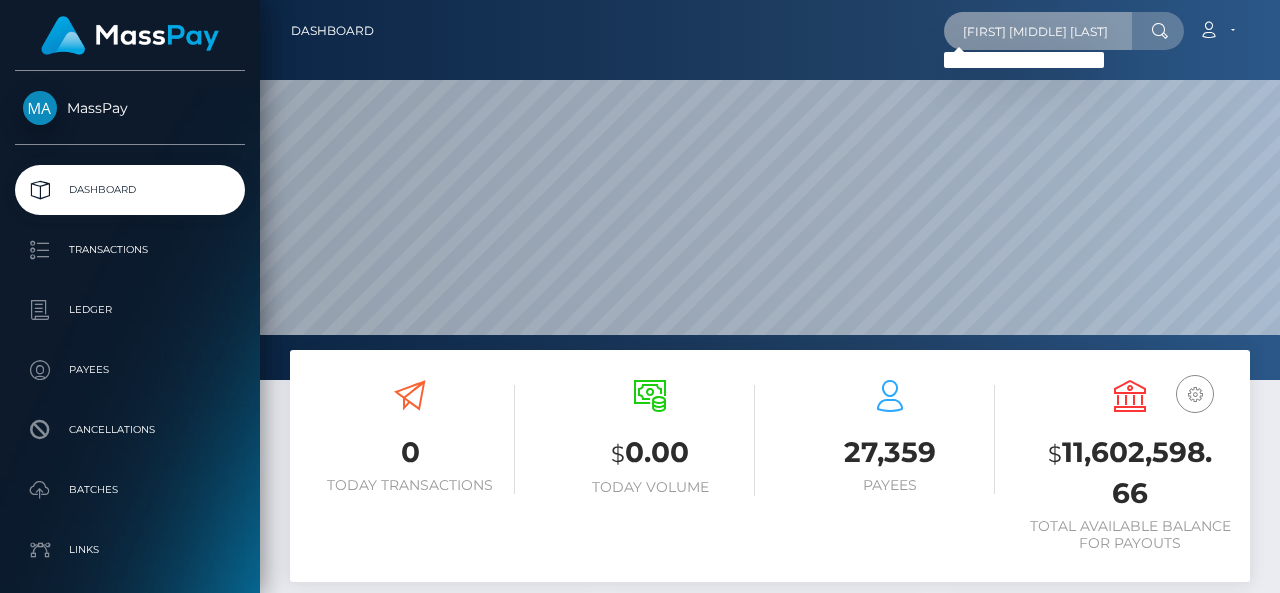 click on "[FIRST] [MIDDLE] [LAST]" at bounding box center [1038, 31] 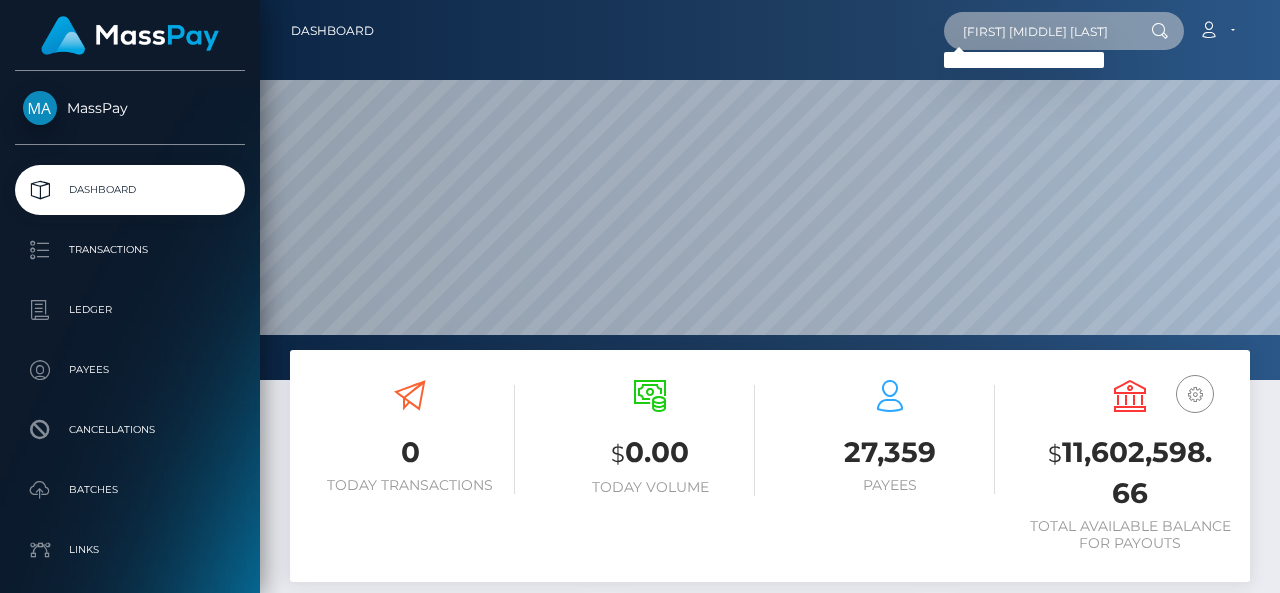 type on "[FIRST] [MIDDLE] [LAST]" 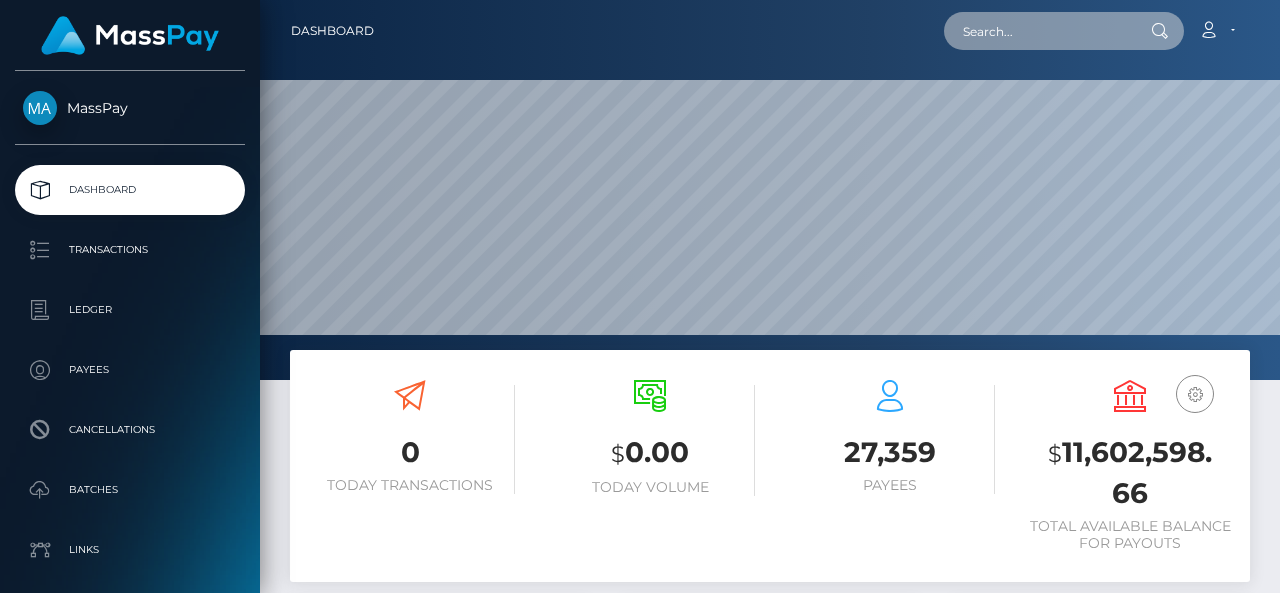type on "v" 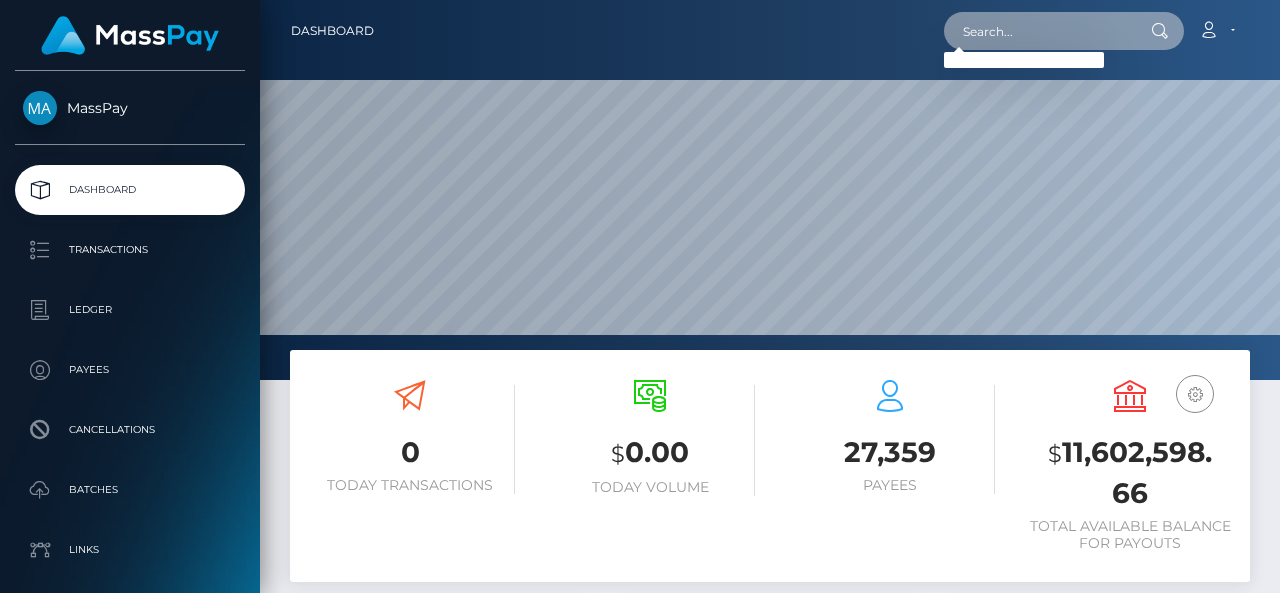 paste on "bellla.innes95@gmail.com" 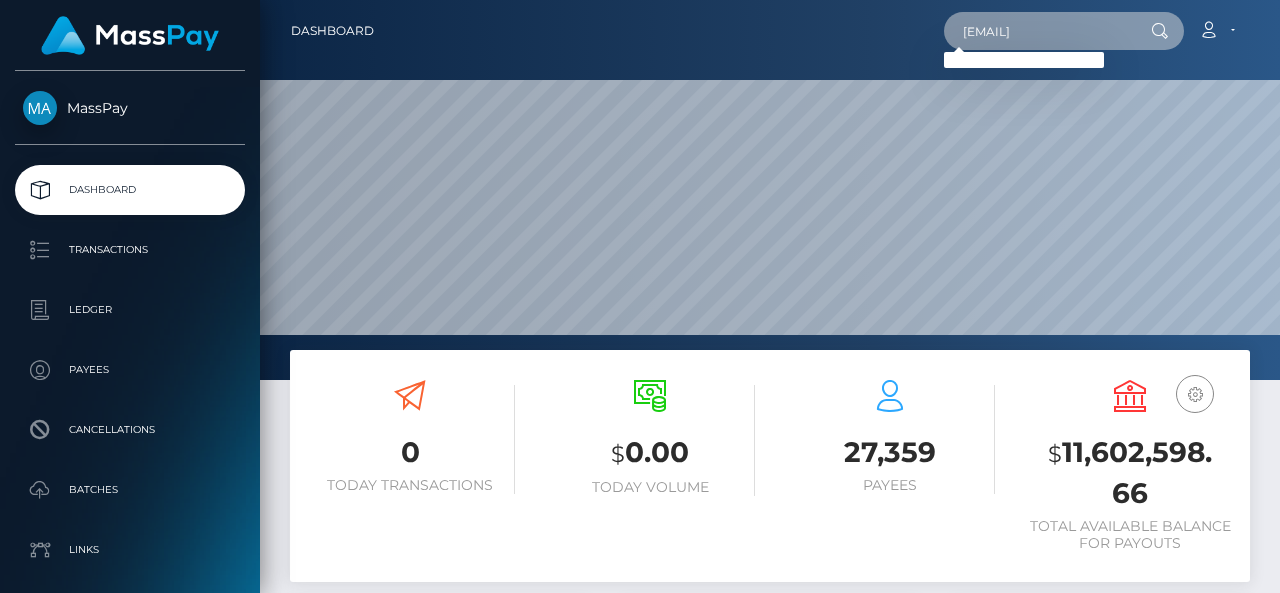 scroll, scrollTop: 0, scrollLeft: 6, axis: horizontal 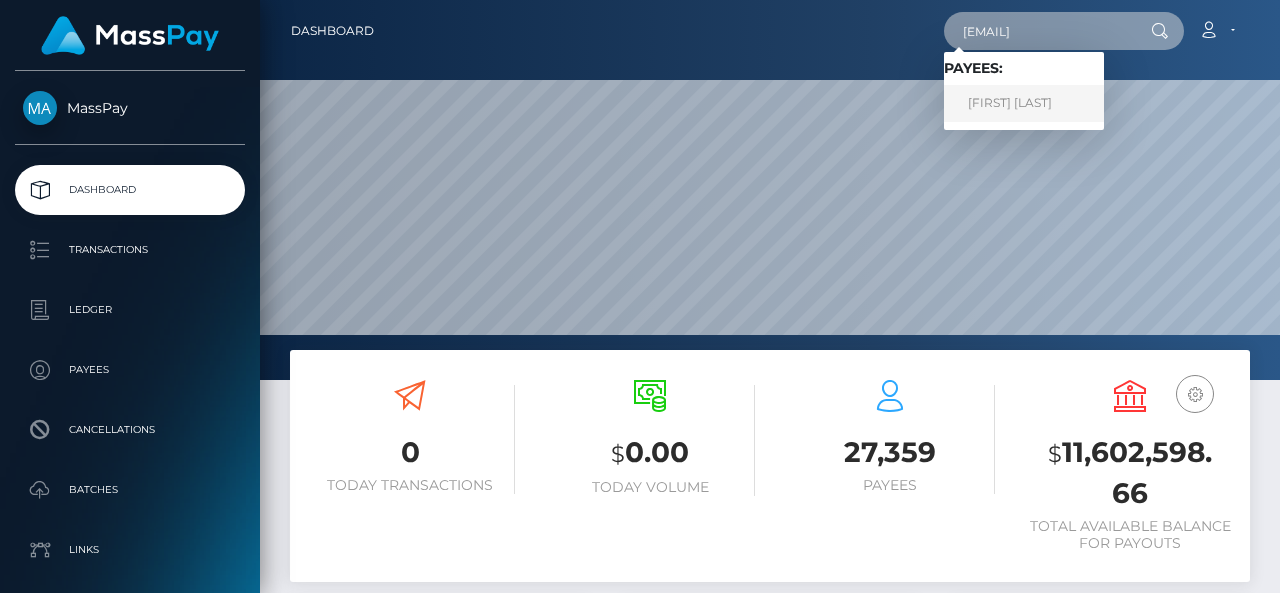 type on "bellla.innes95@gmail.com" 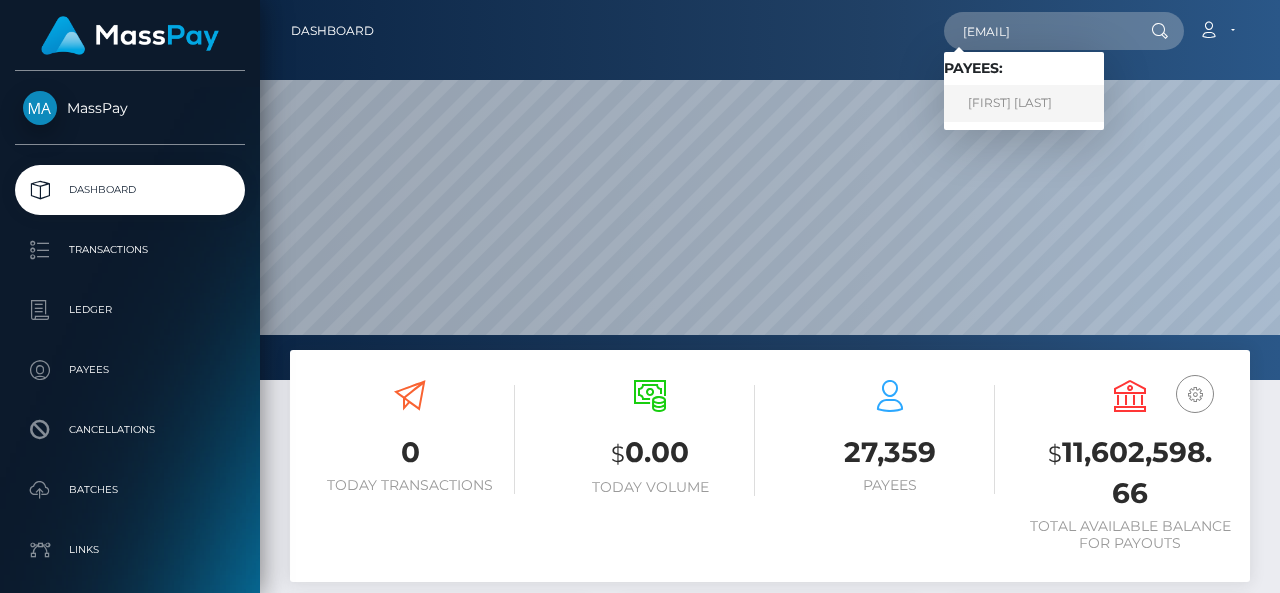 click on "BELLA  INNES" at bounding box center (1024, 103) 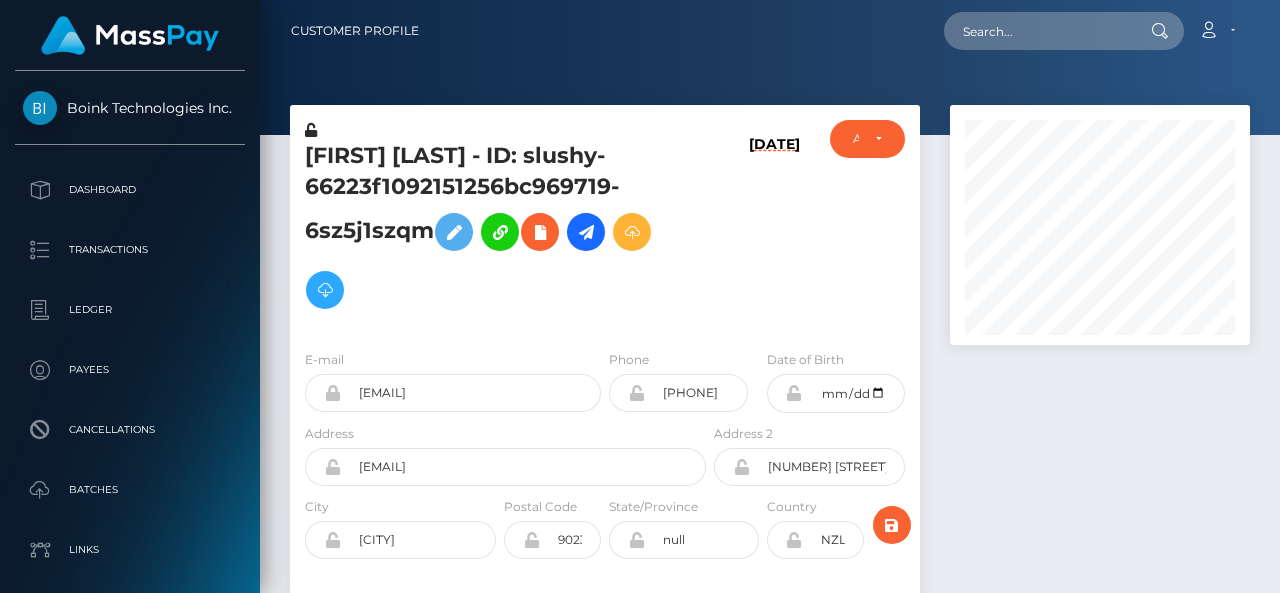 scroll, scrollTop: 0, scrollLeft: 0, axis: both 